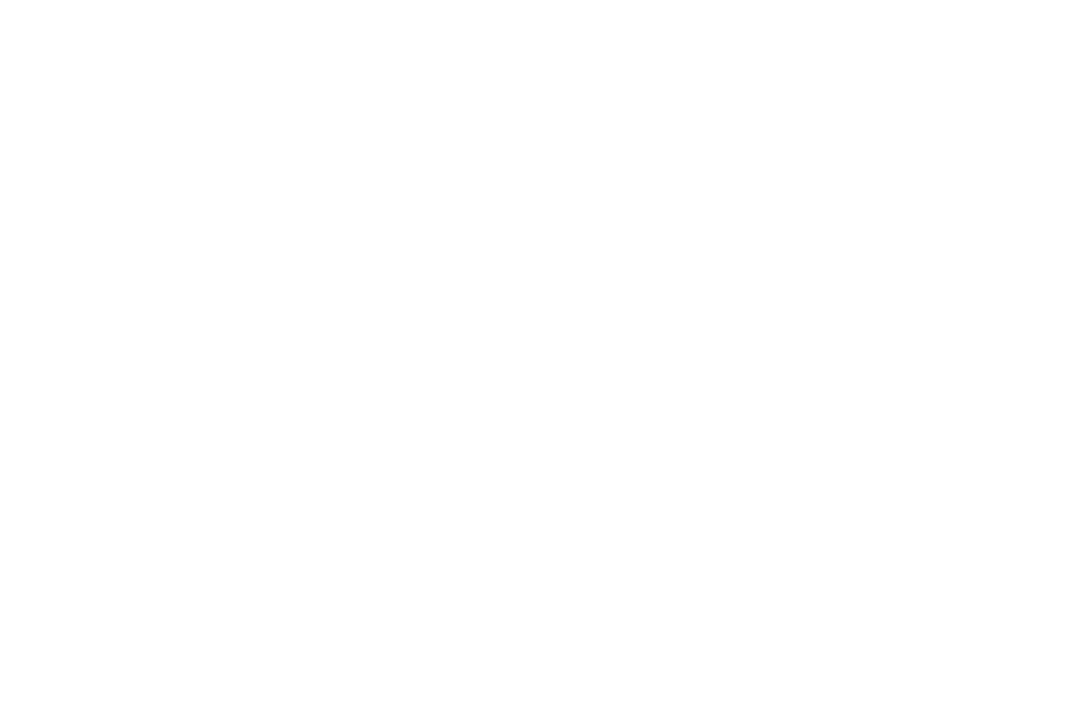 scroll, scrollTop: 0, scrollLeft: 0, axis: both 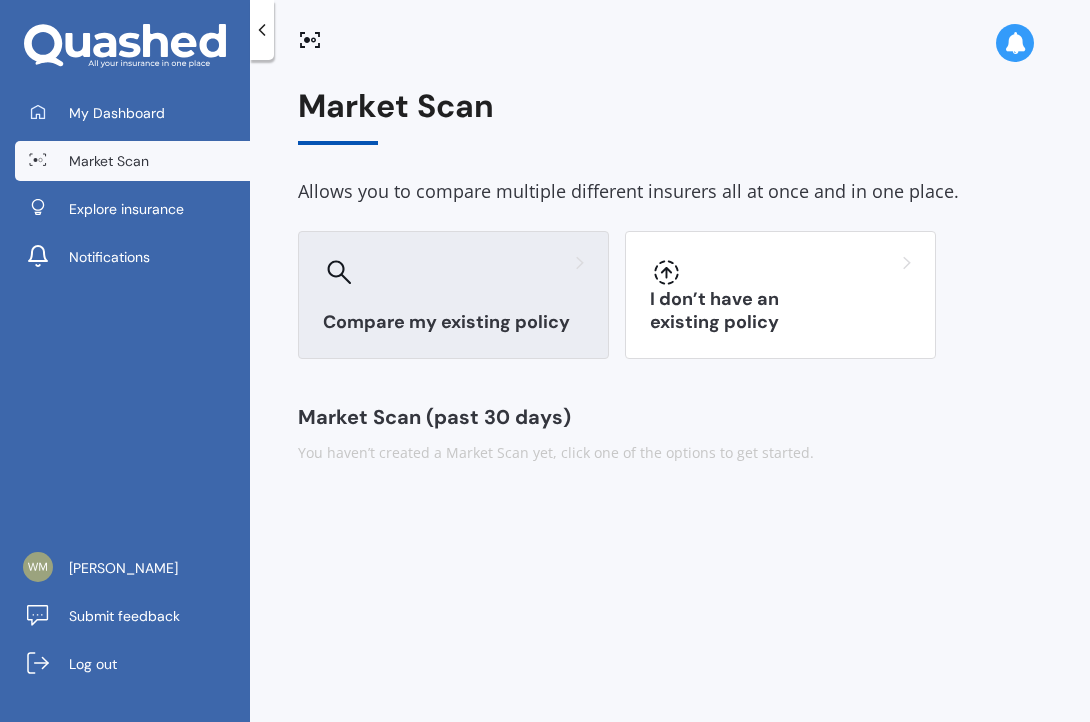 click at bounding box center (453, 272) 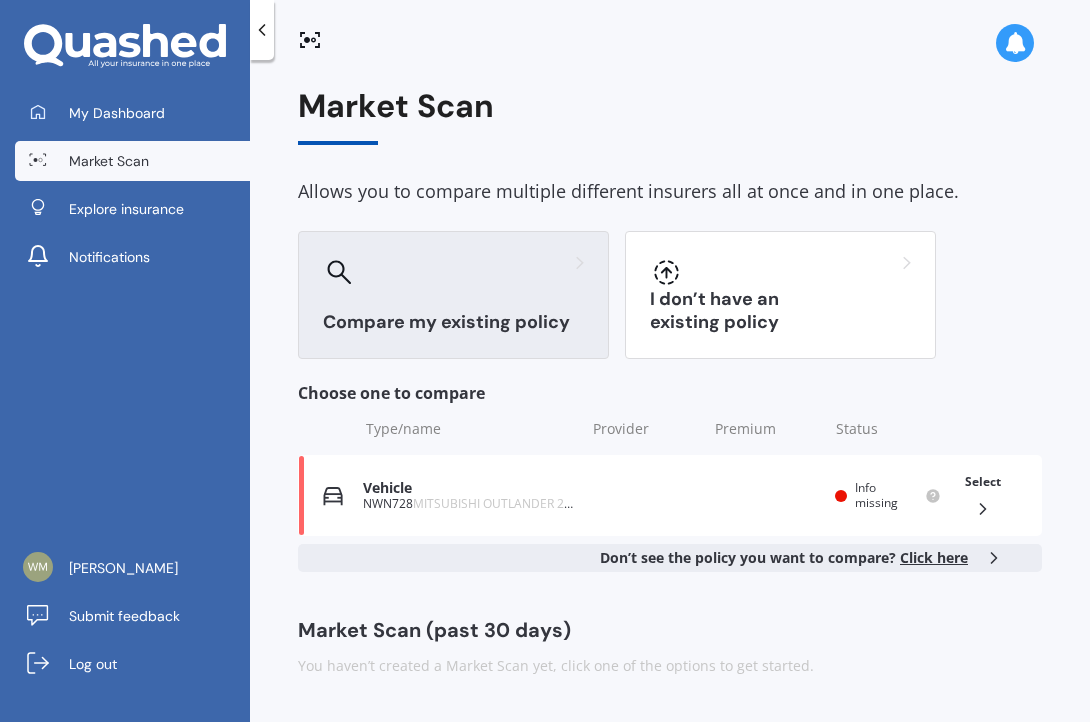 click on "Click here" at bounding box center [934, 557] 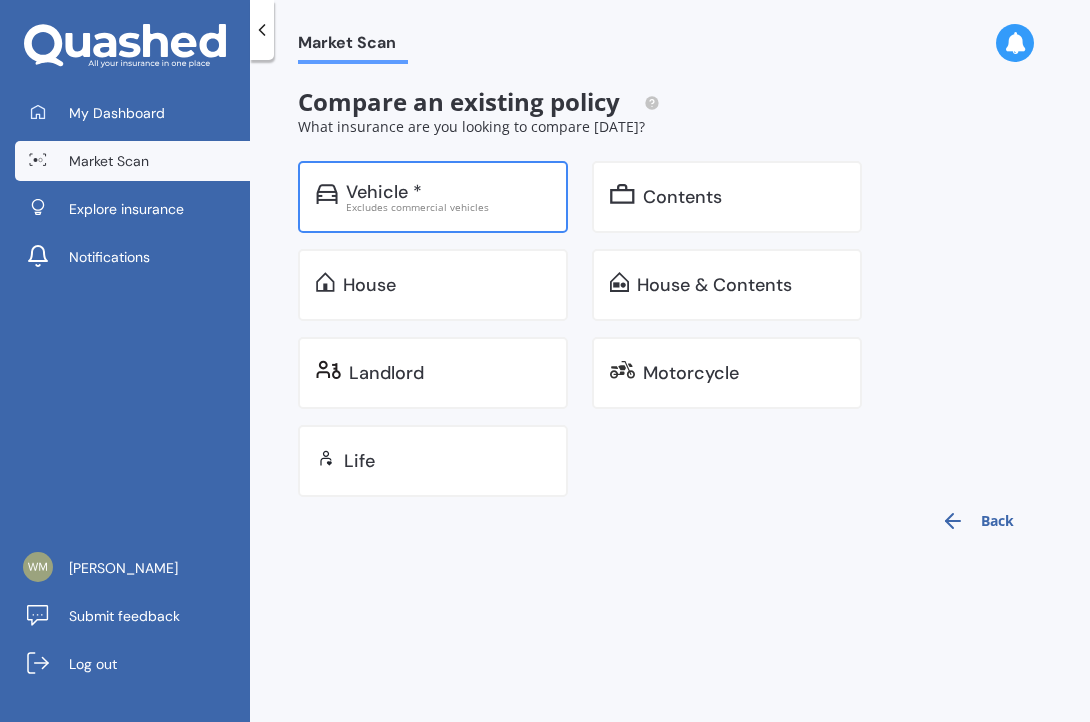click on "Excludes commercial vehicles" at bounding box center [448, 207] 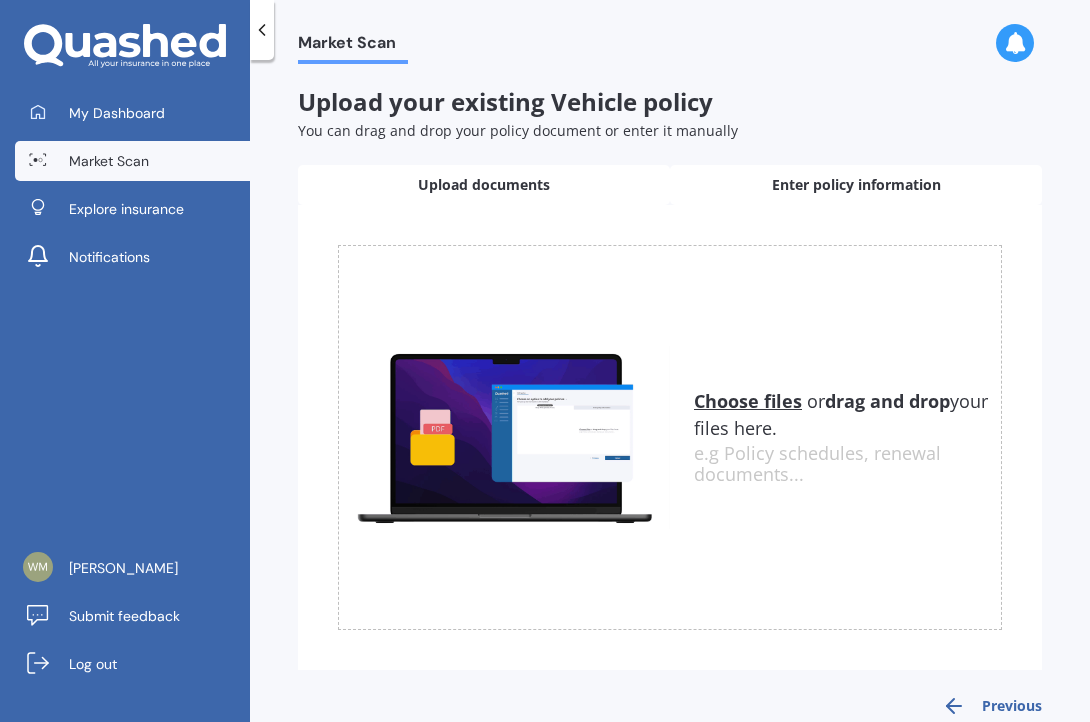 click on "Enter policy information" at bounding box center [856, 185] 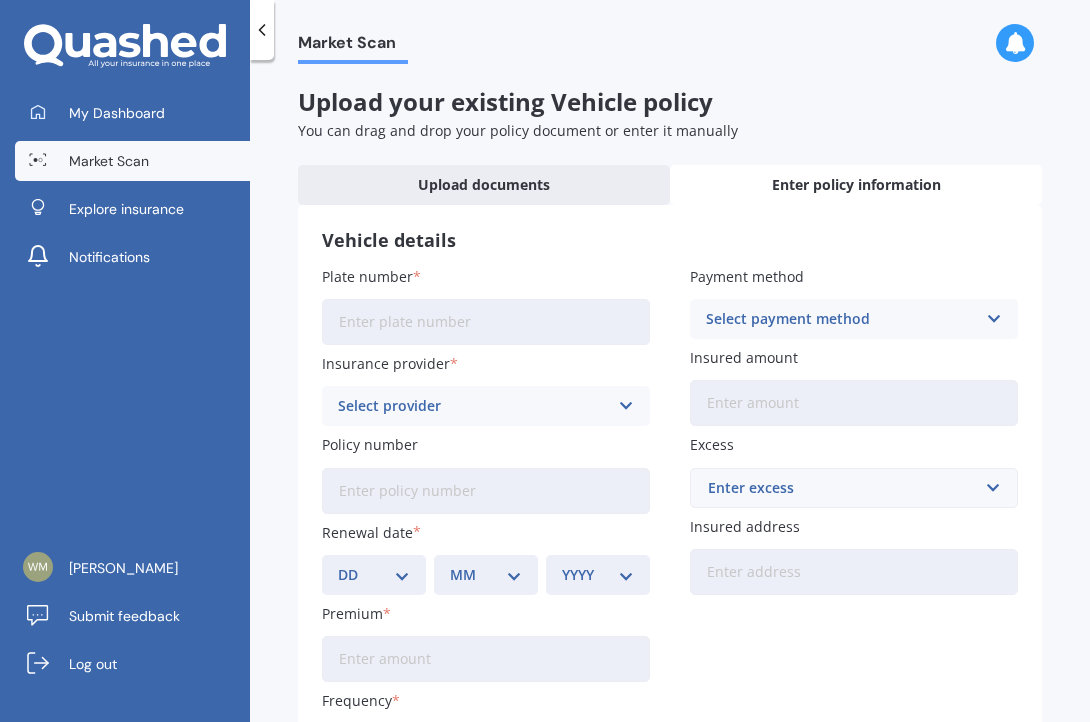 click on "Plate number" at bounding box center (486, 322) 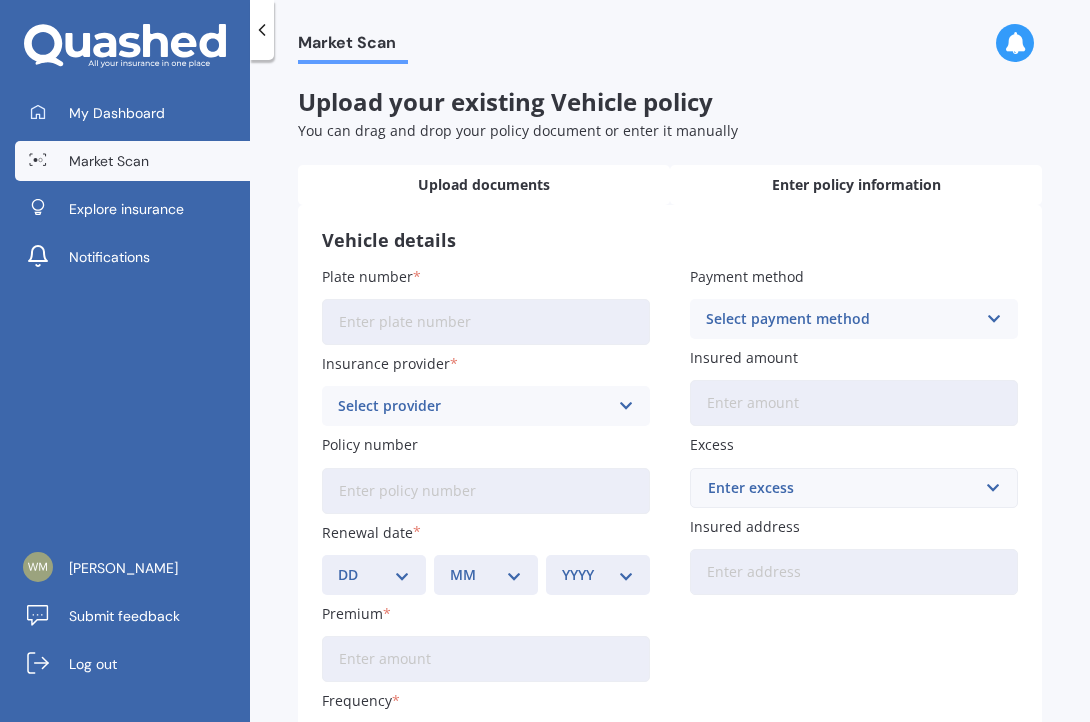 click on "Upload documents" at bounding box center [484, 185] 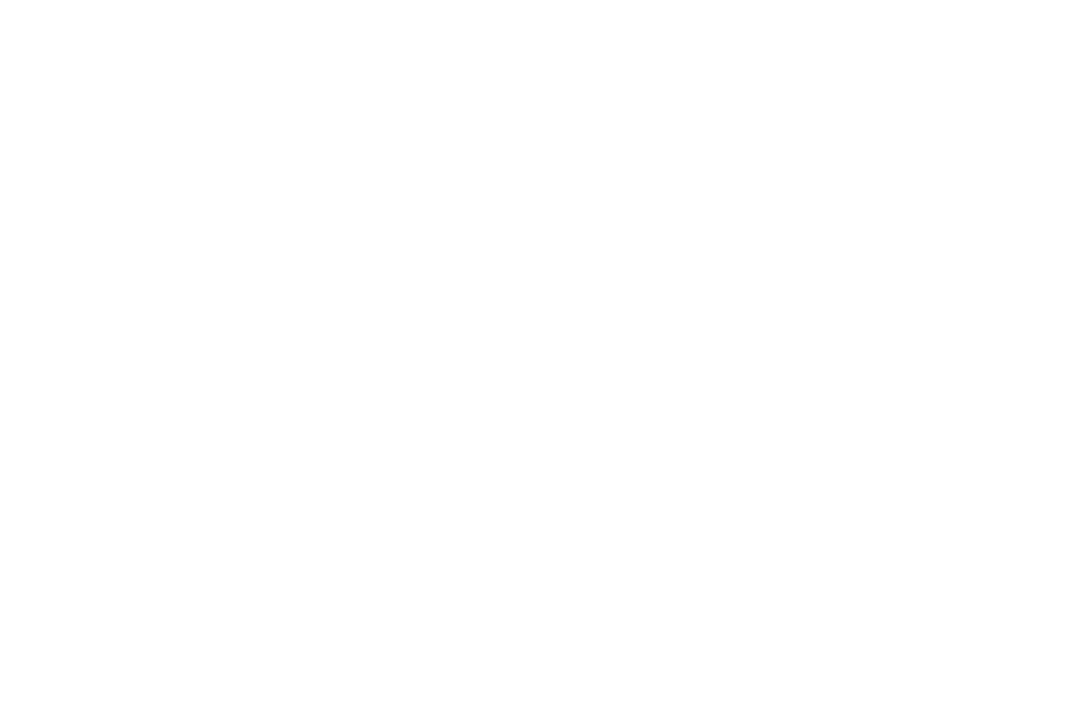 scroll, scrollTop: 0, scrollLeft: 0, axis: both 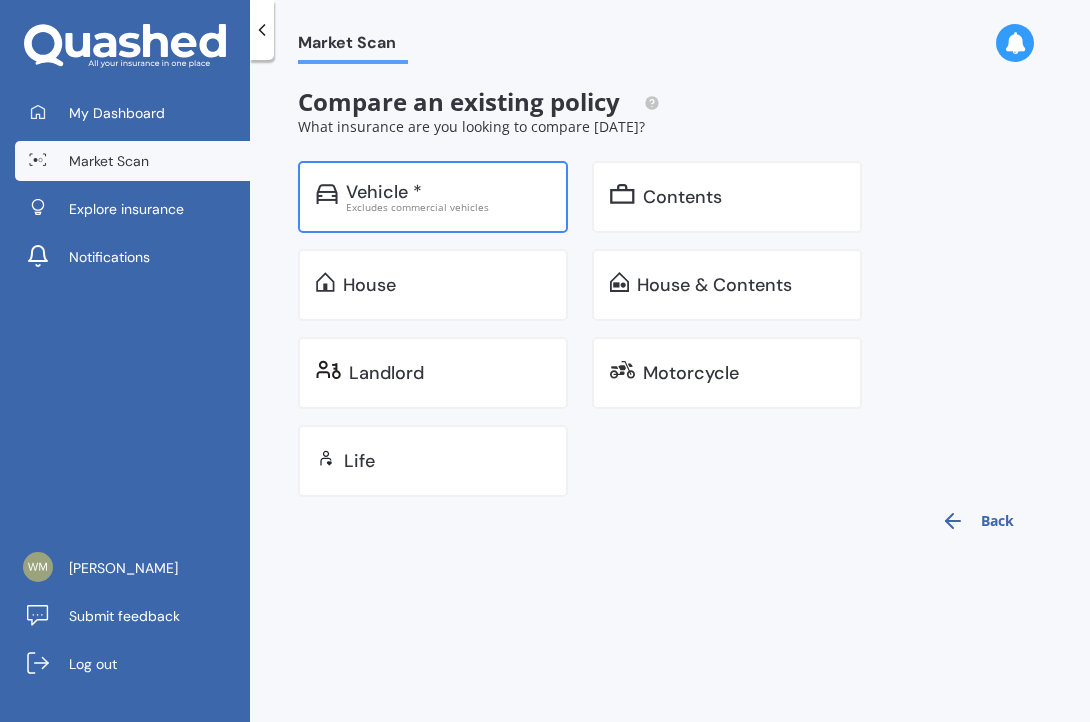 click on "Vehicle *" at bounding box center [448, 192] 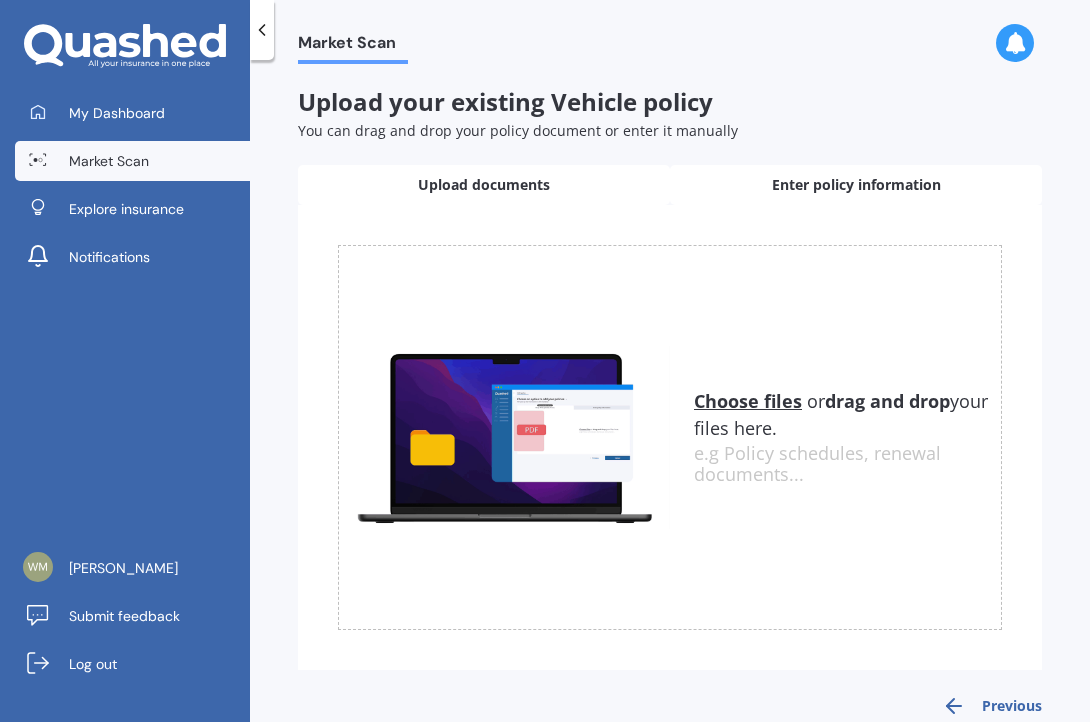 click on "Enter policy information" at bounding box center [856, 185] 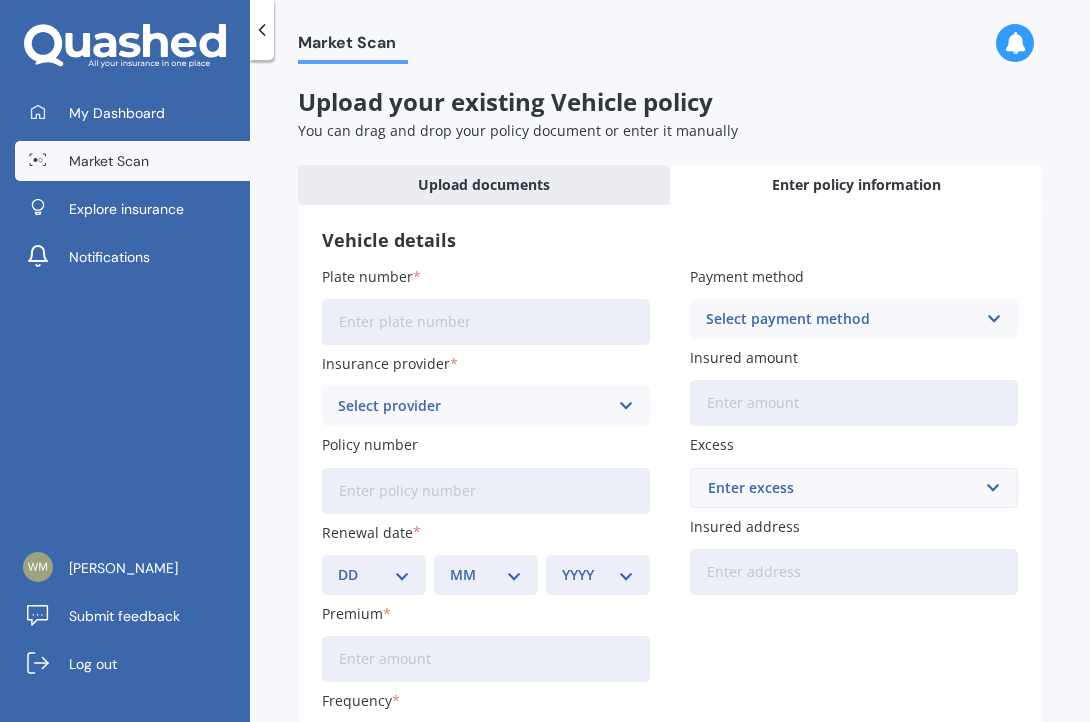 click on "Plate number" at bounding box center (486, 322) 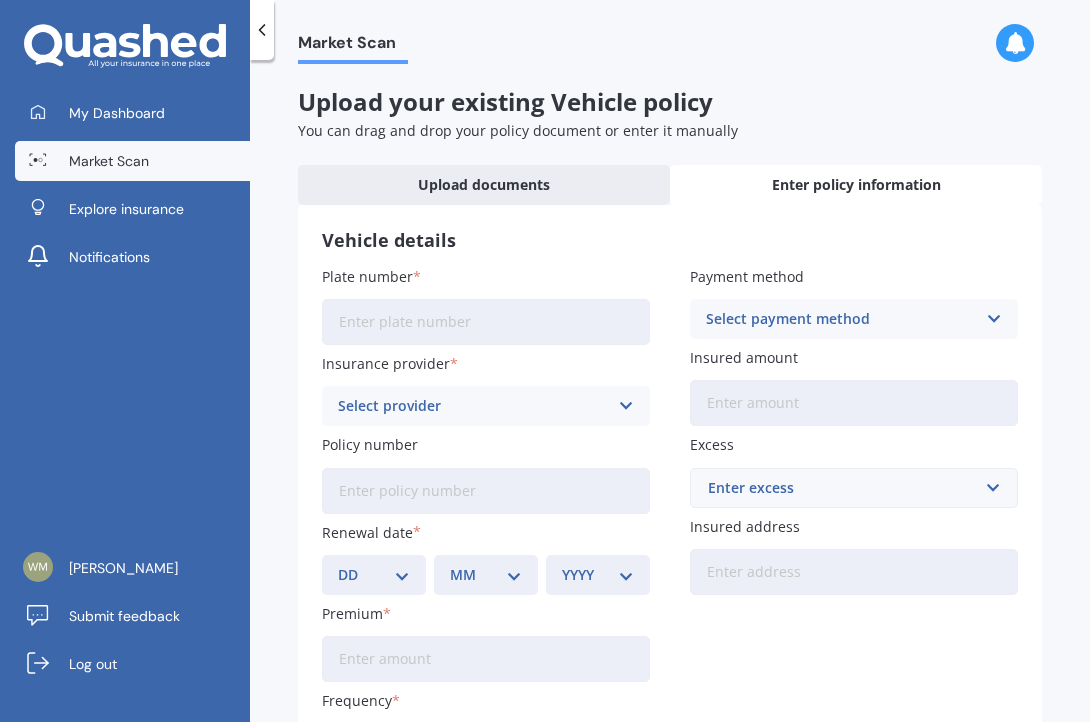 type on "NWN728" 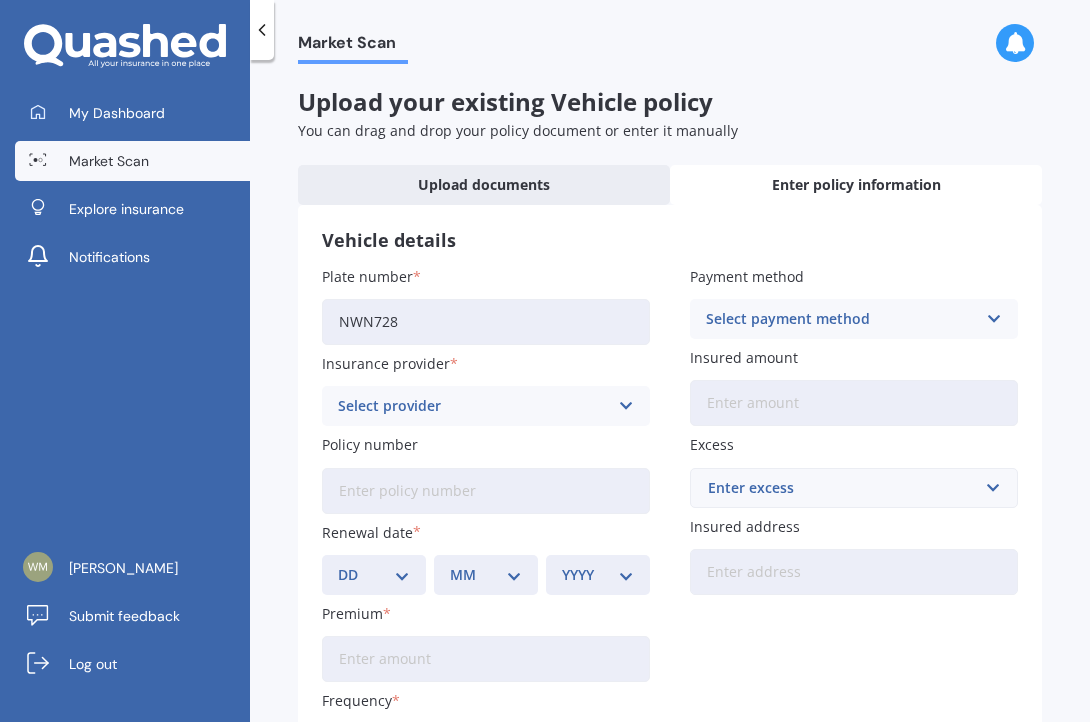 click at bounding box center (625, 406) 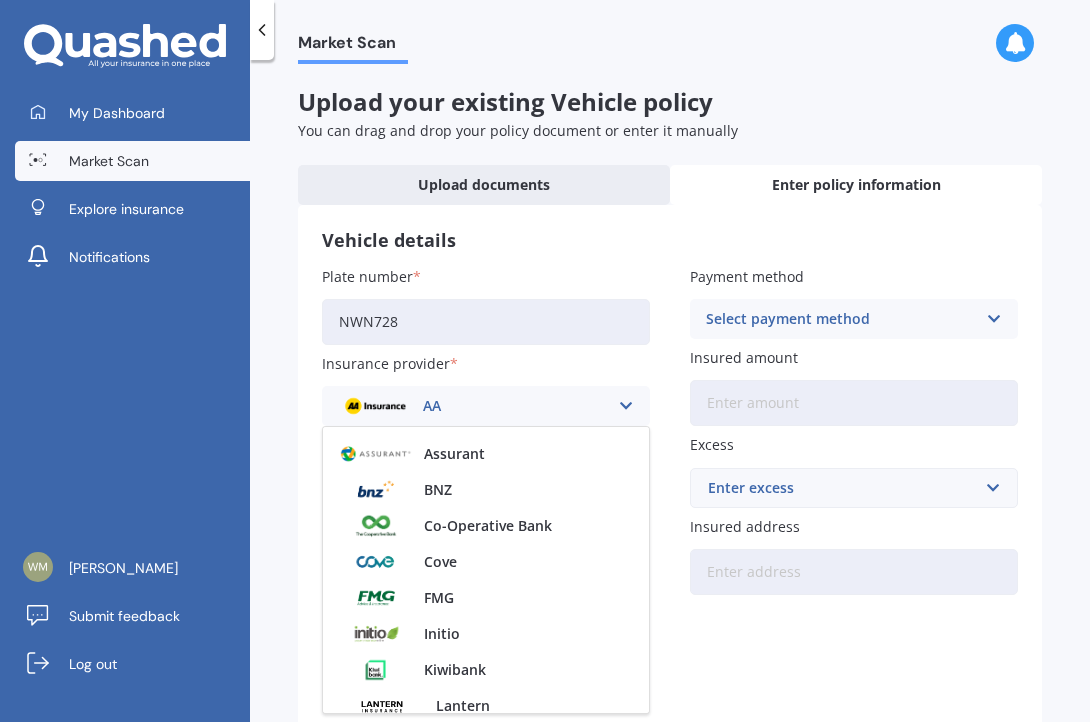 scroll, scrollTop: 250, scrollLeft: 0, axis: vertical 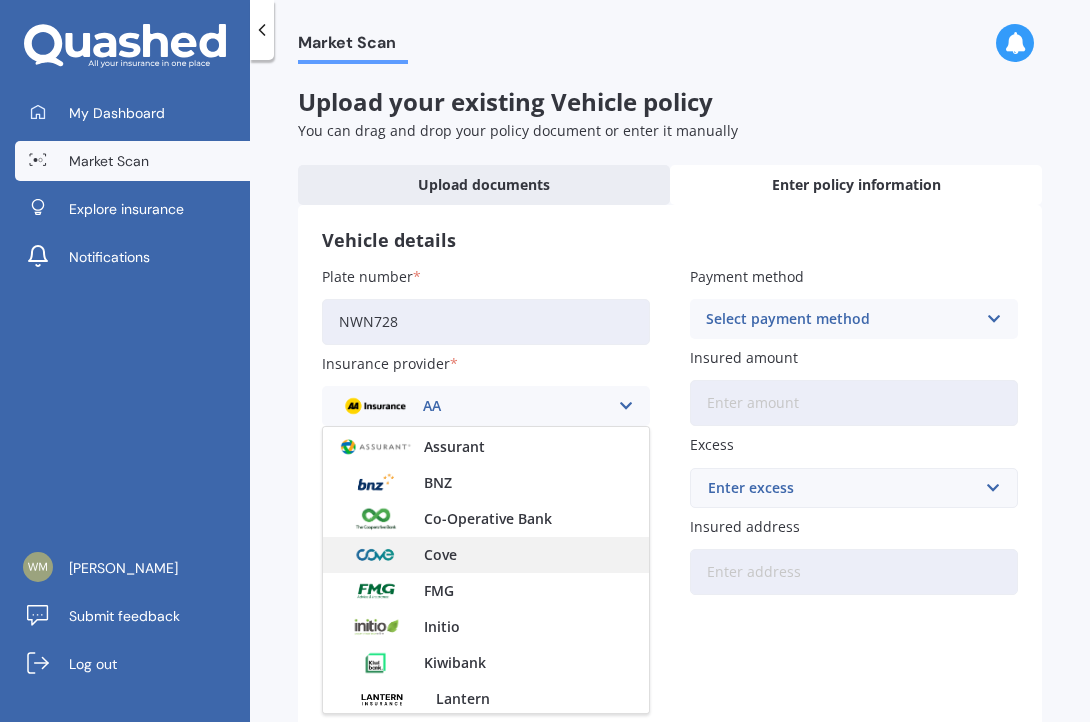click on "Cove" at bounding box center [440, 555] 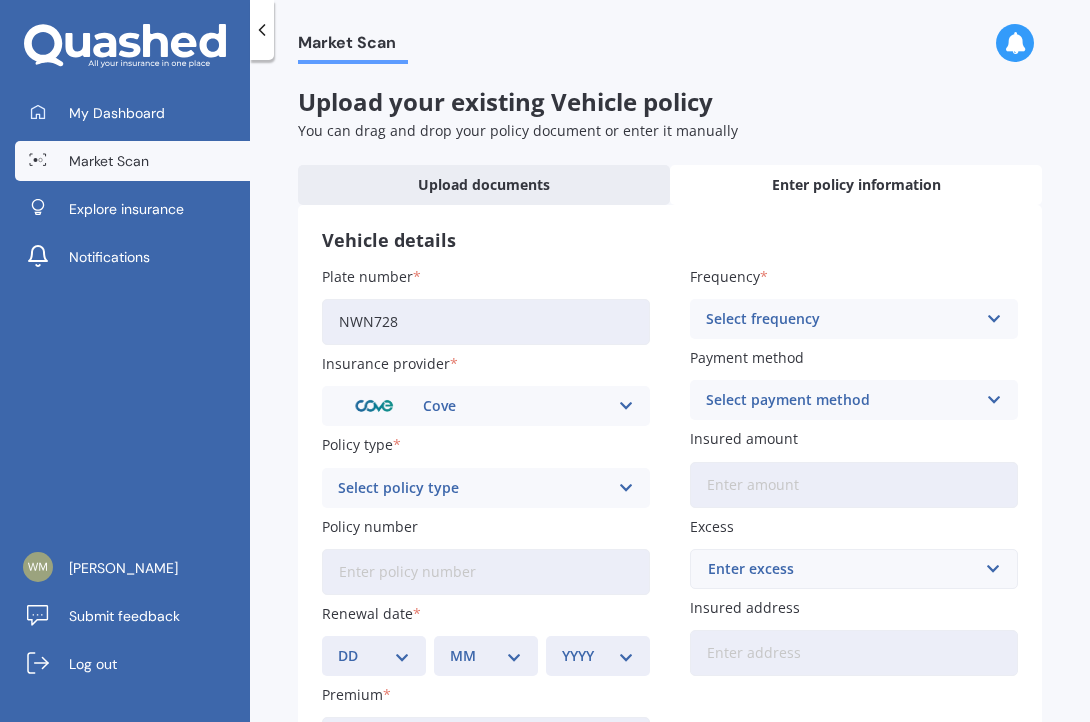 click at bounding box center [625, 488] 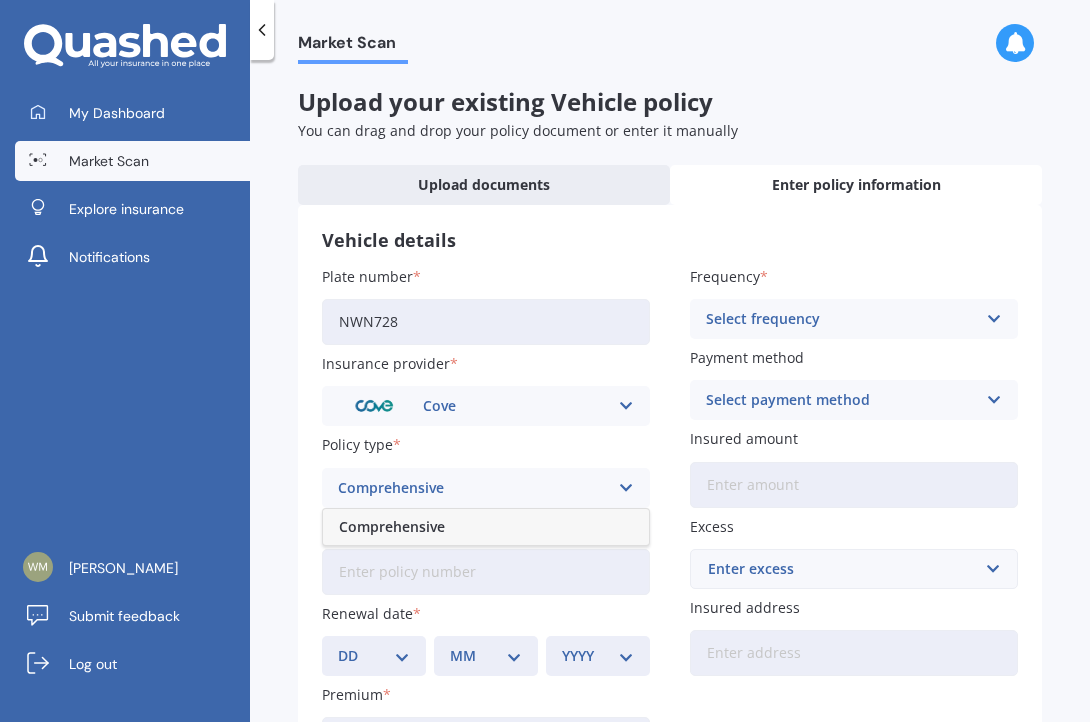 click on "Comprehensive" at bounding box center [486, 527] 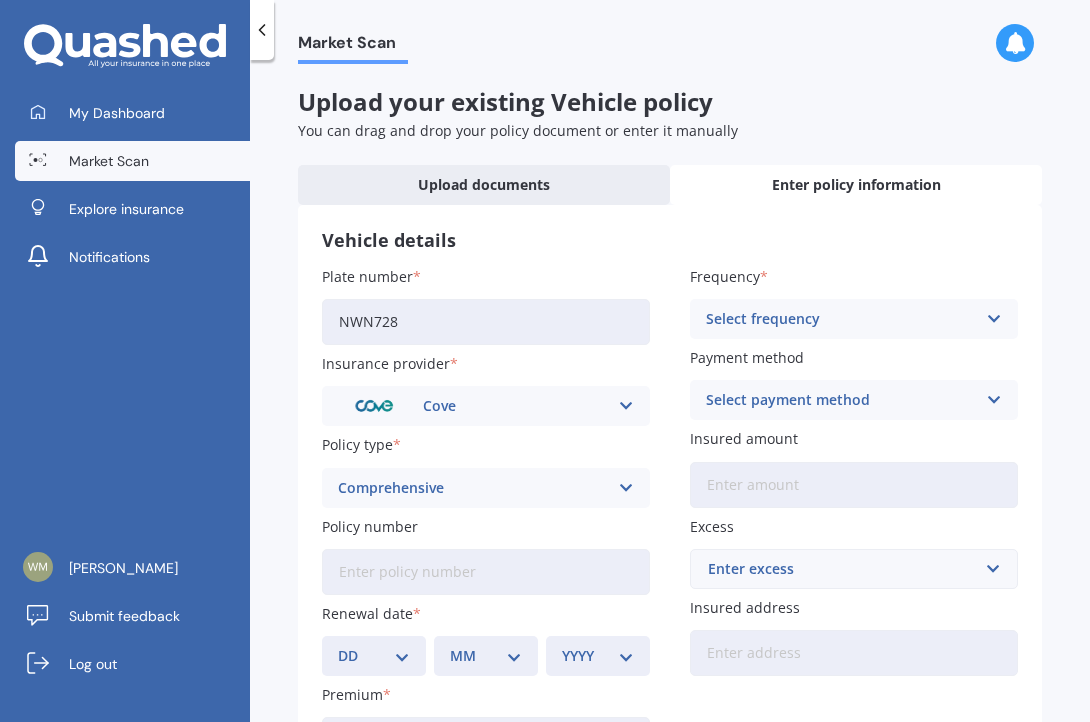 click on "Policy number" at bounding box center [486, 572] 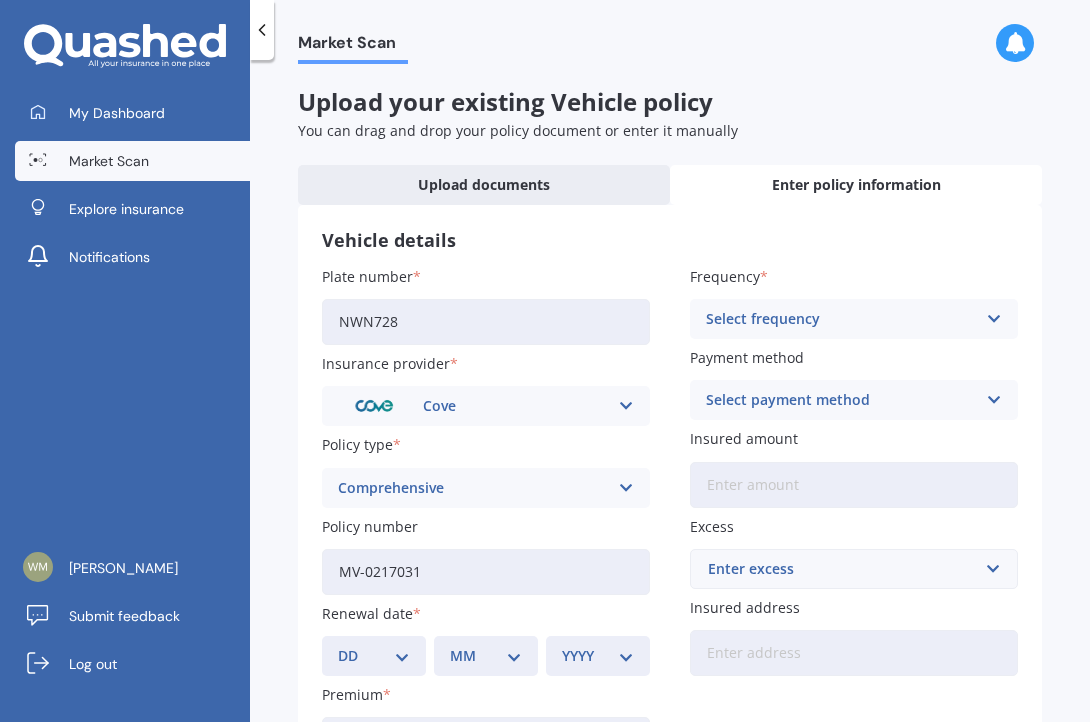 type on "MV-0217031" 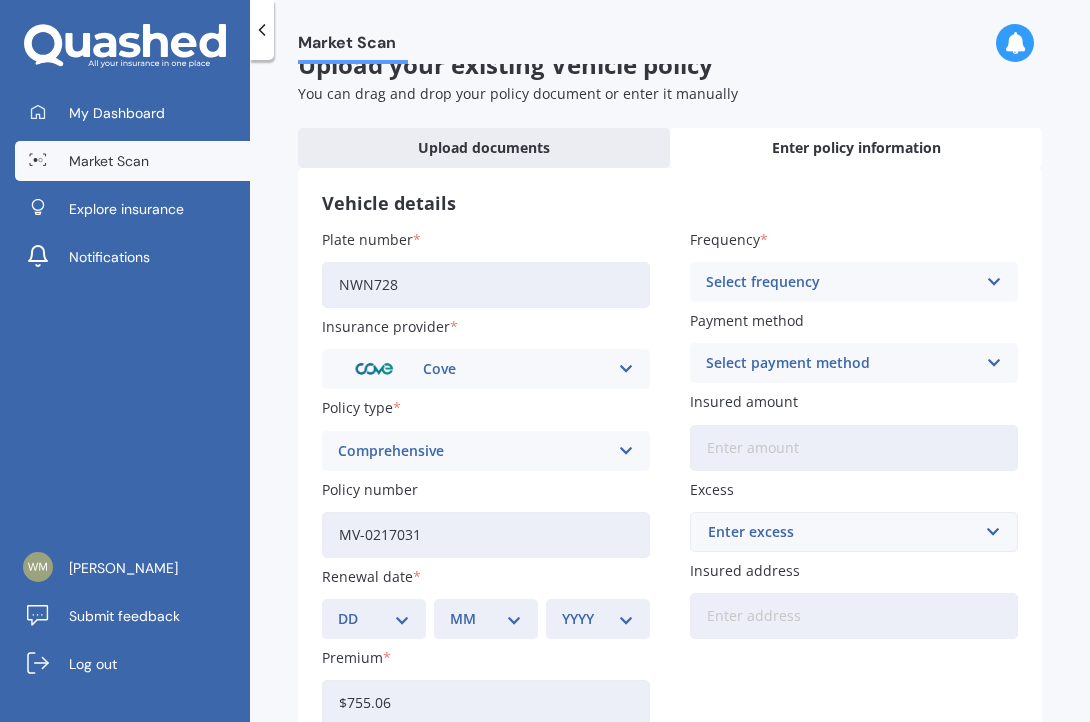 scroll, scrollTop: 38, scrollLeft: 0, axis: vertical 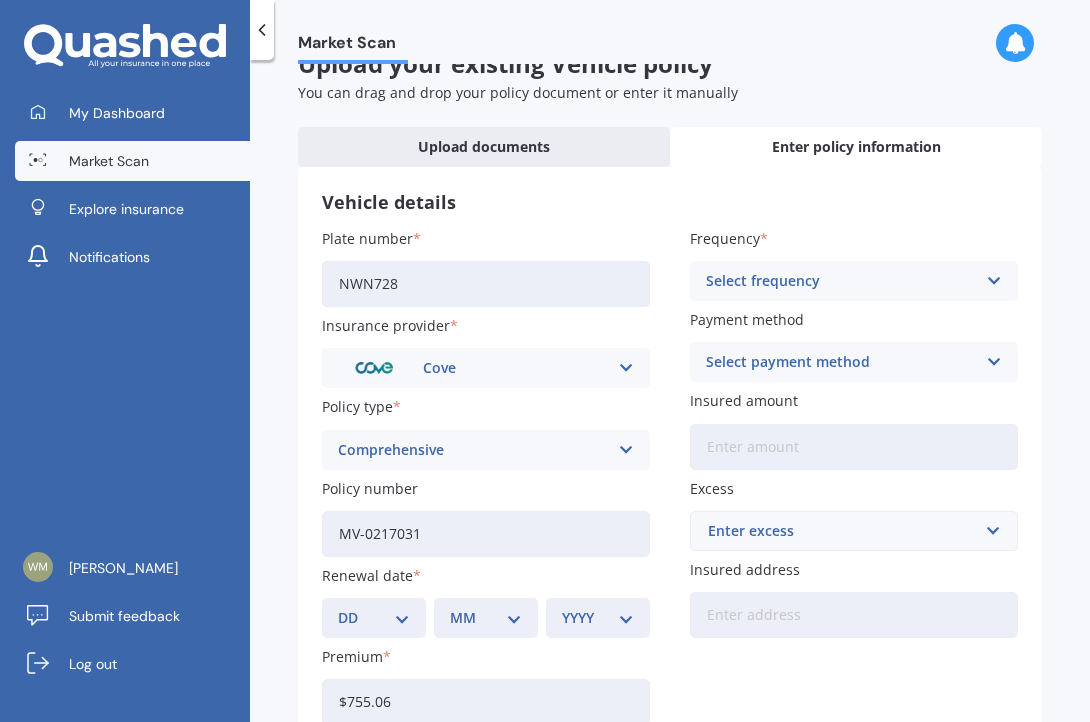 type on "$755.06" 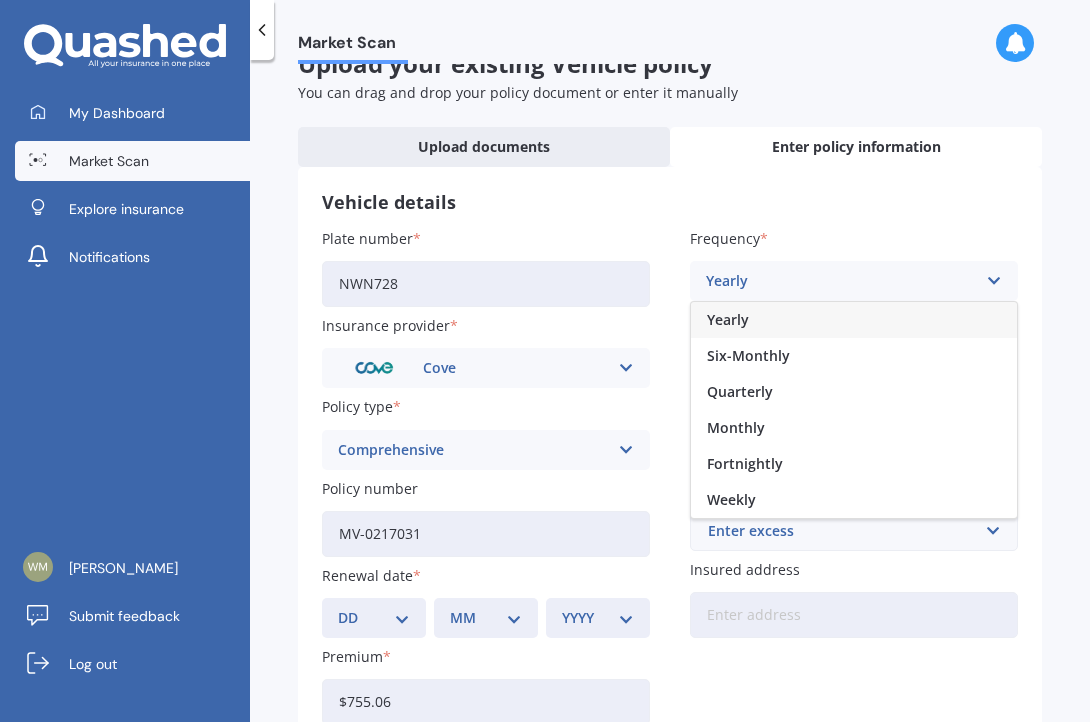 click on "Yearly" at bounding box center (728, 320) 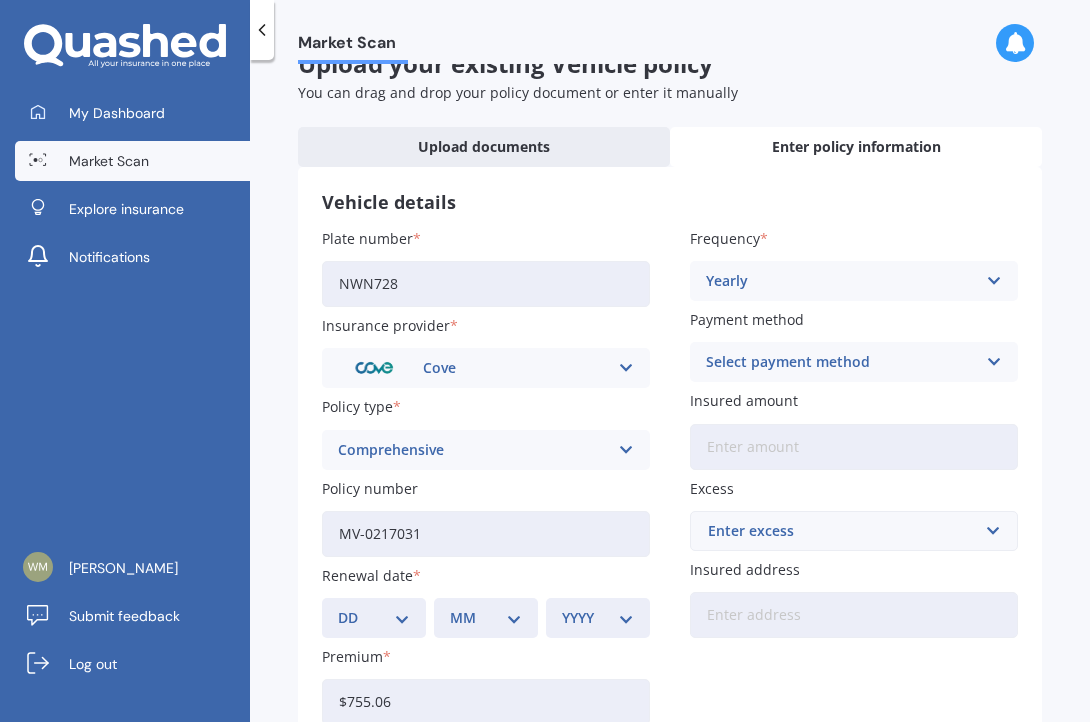 click at bounding box center (993, 362) 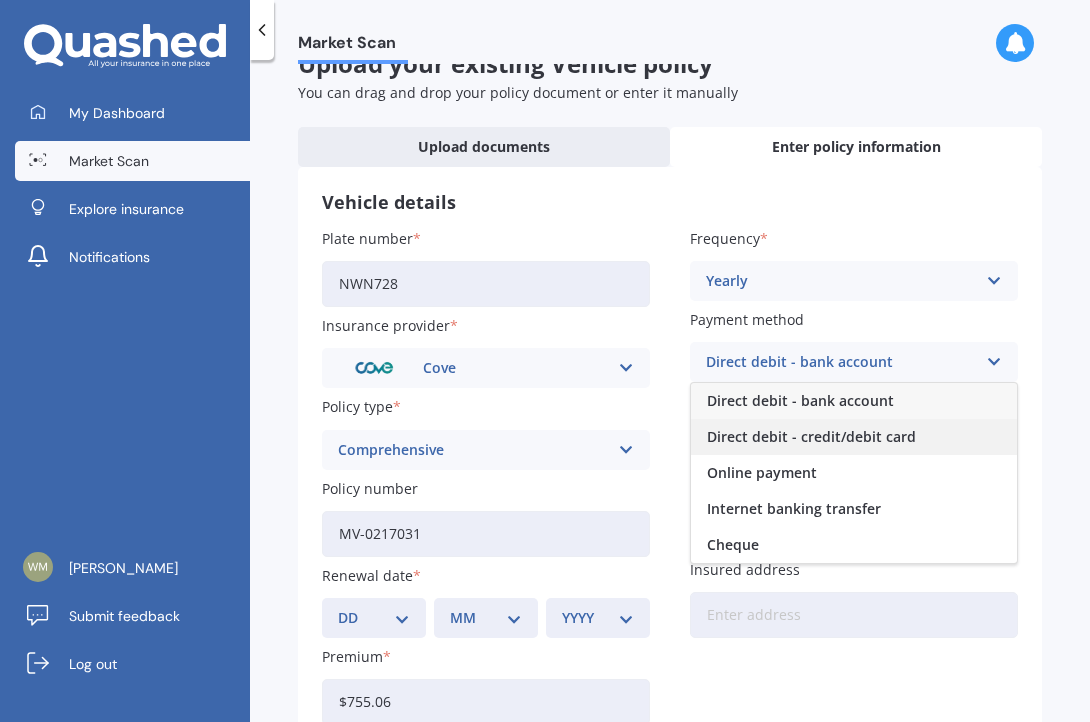 click on "Direct debit - credit/debit card" at bounding box center (811, 437) 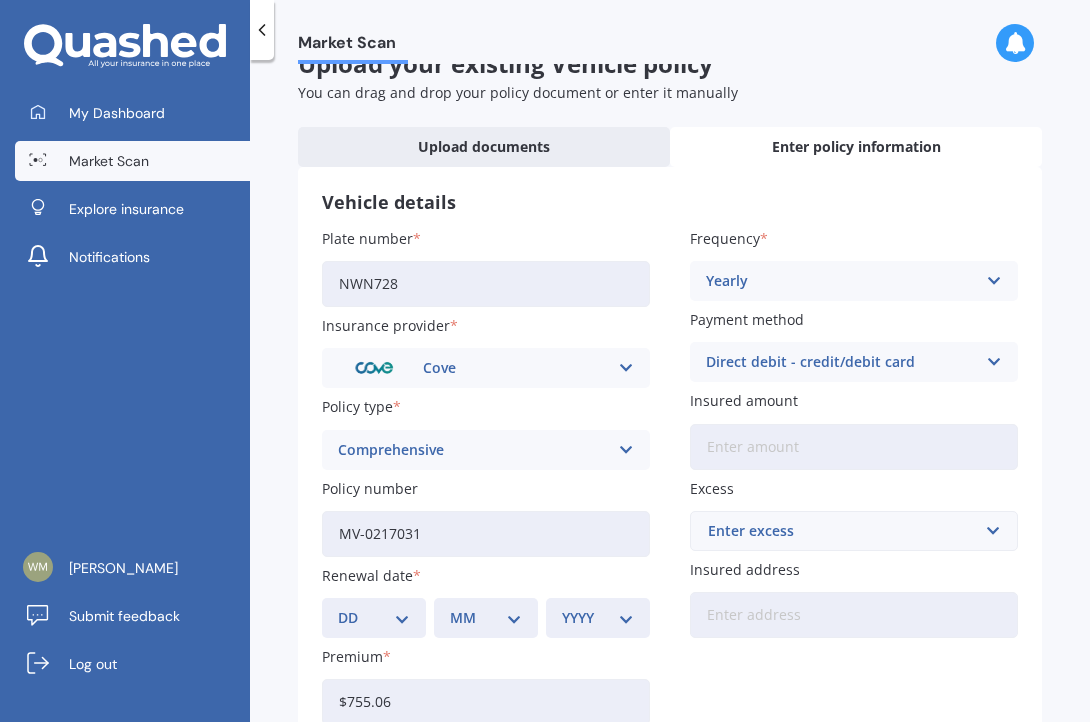click on "Insured amount" at bounding box center (854, 447) 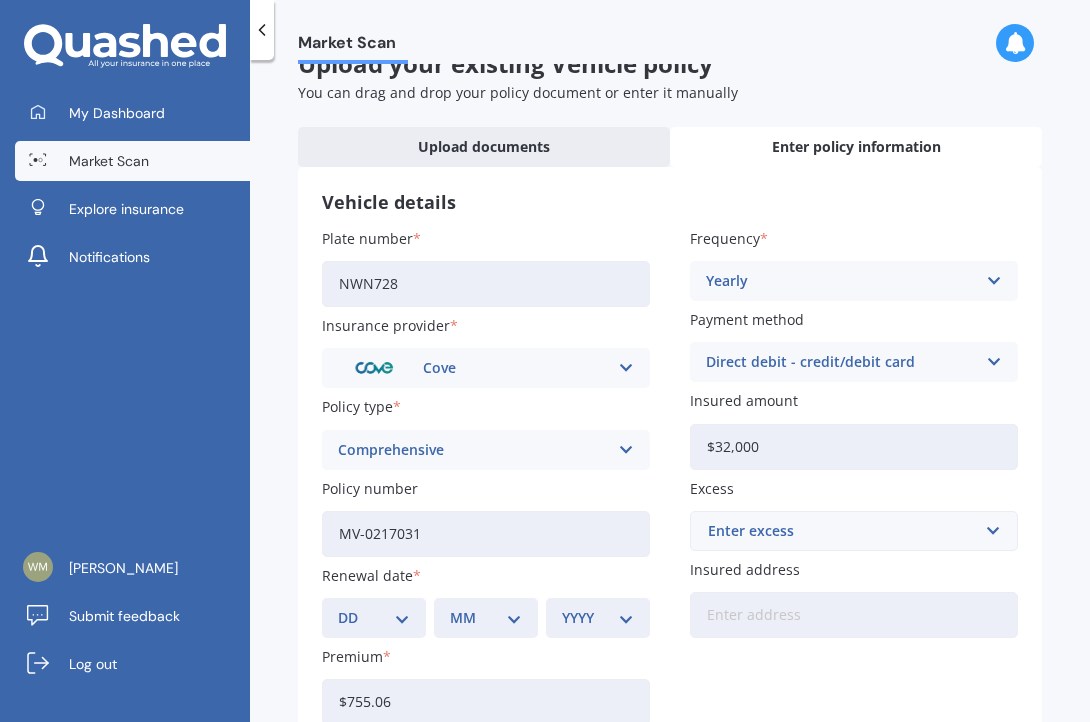 type on "$32,000" 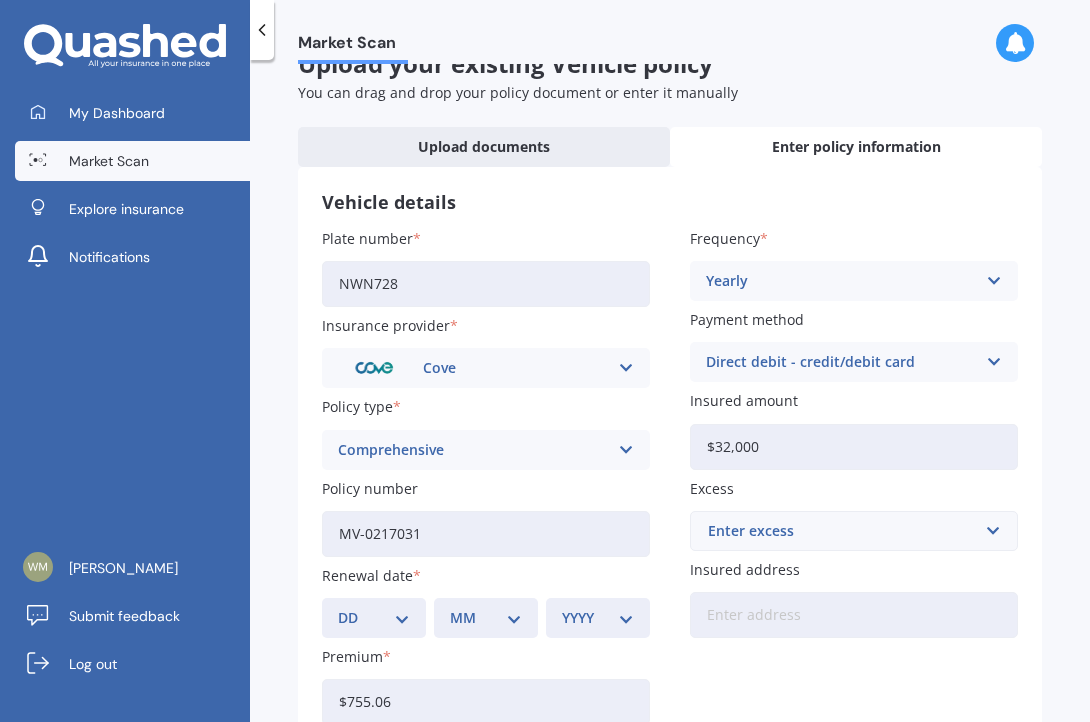 select on "05" 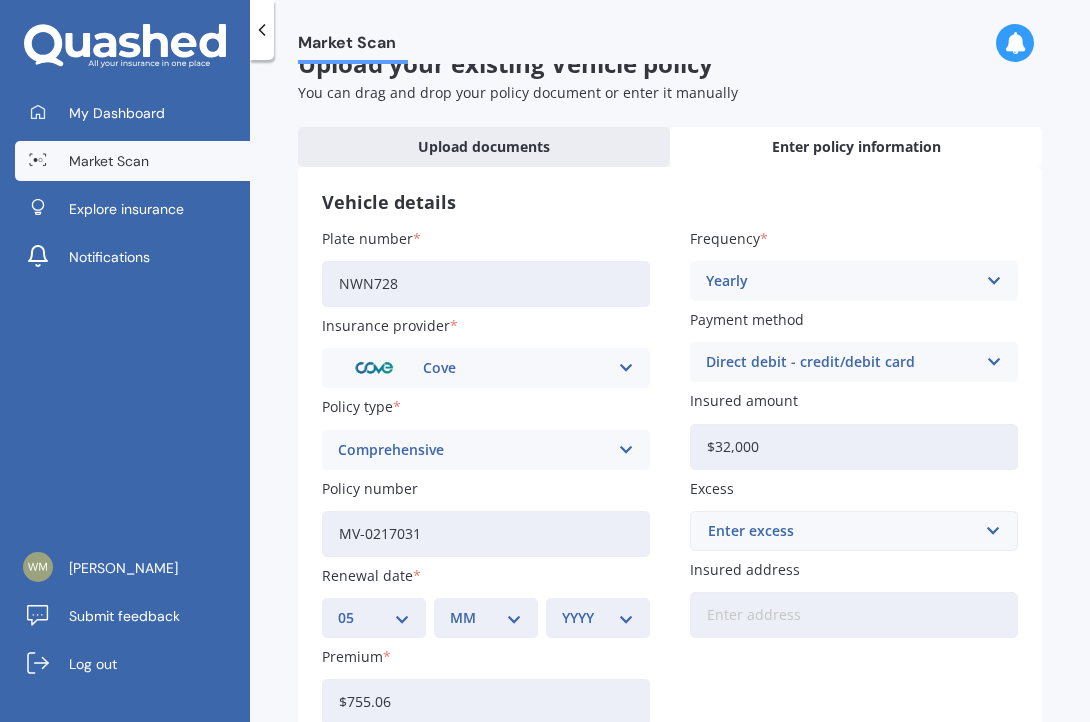 click on "MM 01 02 03 04 05 06 07 08 09 10 11 12" at bounding box center [486, 618] 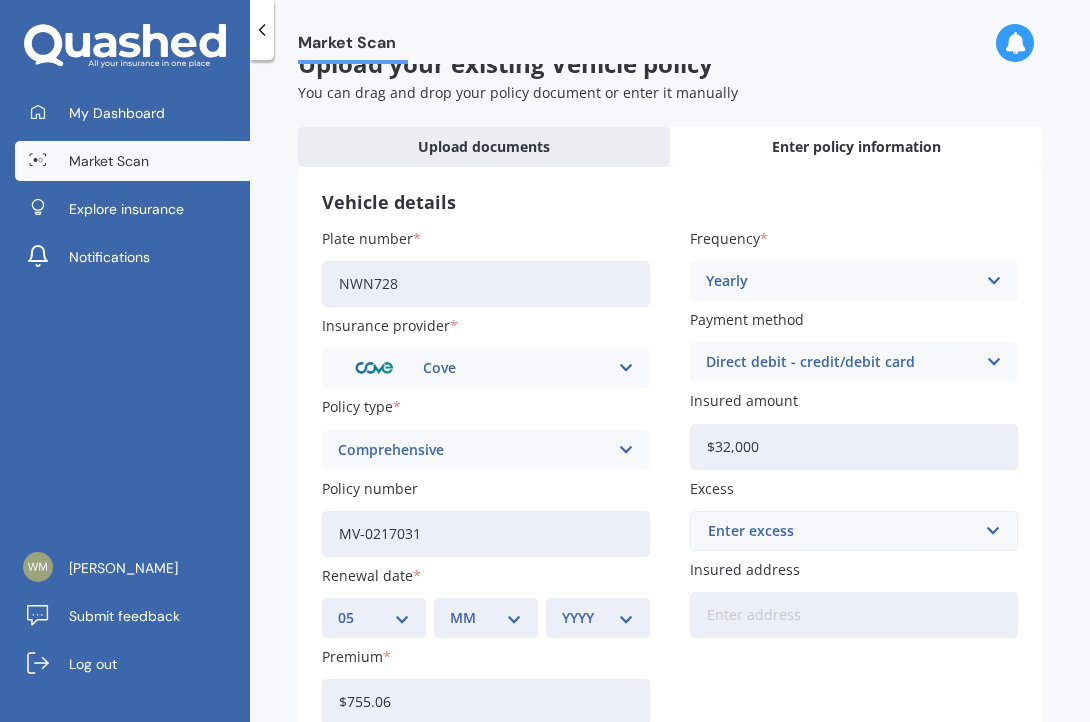 select on "07" 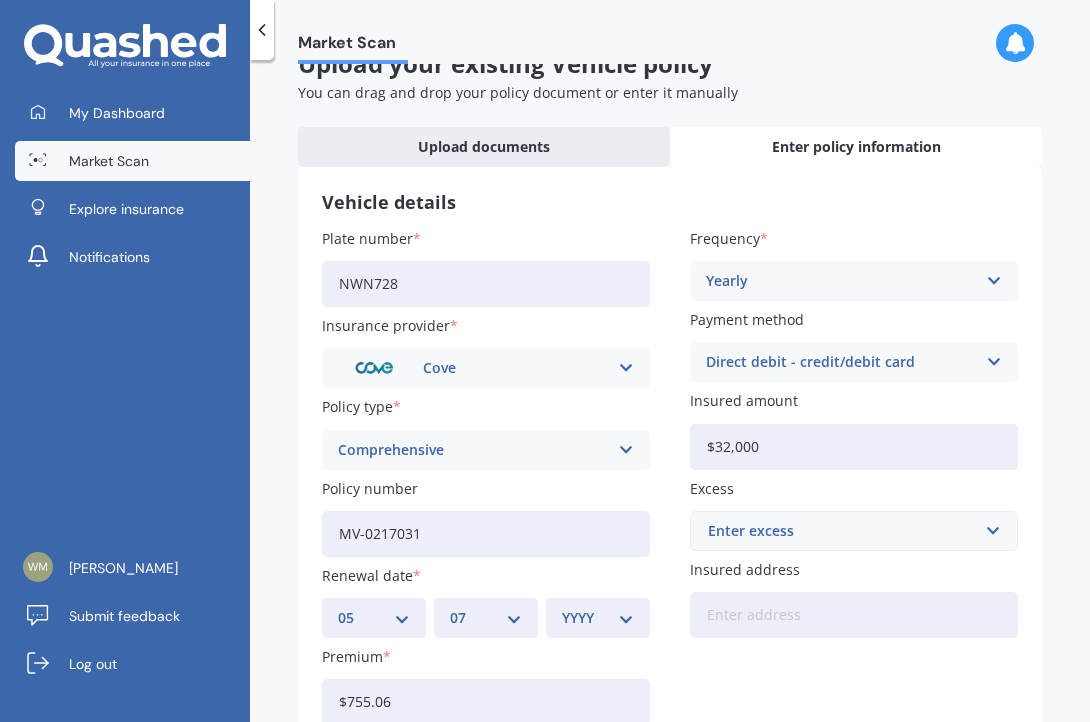 click on "YYYY 2027 2026 2025 2024 2023 2022 2021 2020 2019 2018 2017 2016 2015 2014 2013 2012 2011 2010 2009 2008 2007 2006 2005 2004 2003 2002 2001 2000 1999 1998 1997 1996 1995 1994 1993 1992 1991 1990 1989 1988 1987 1986 1985 1984 1983 1982 1981 1980 1979 1978 1977 1976 1975 1974 1973 1972 1971 1970 1969 1968 1967 1966 1965 1964 1963 1962 1961 1960 1959 1958 1957 1956 1955 1954 1953 1952 1951 1950 1949 1948 1947 1946 1945 1944 1943 1942 1941 1940 1939 1938 1937 1936 1935 1934 1933 1932 1931 1930 1929 1928" at bounding box center (598, 618) 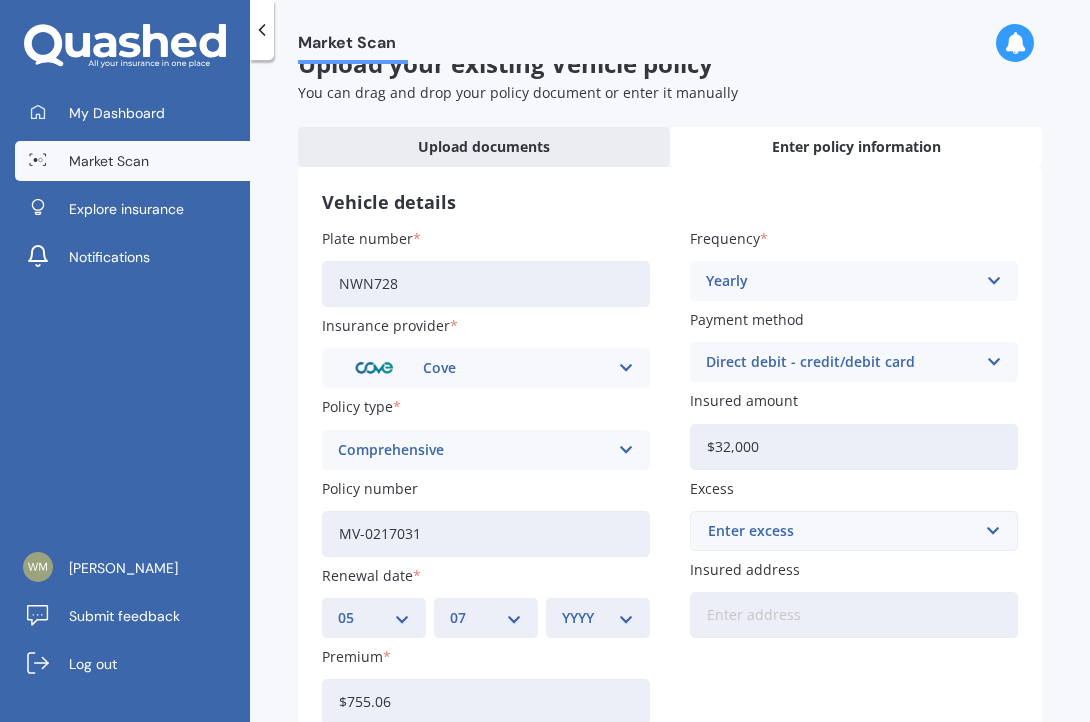 select on "2025" 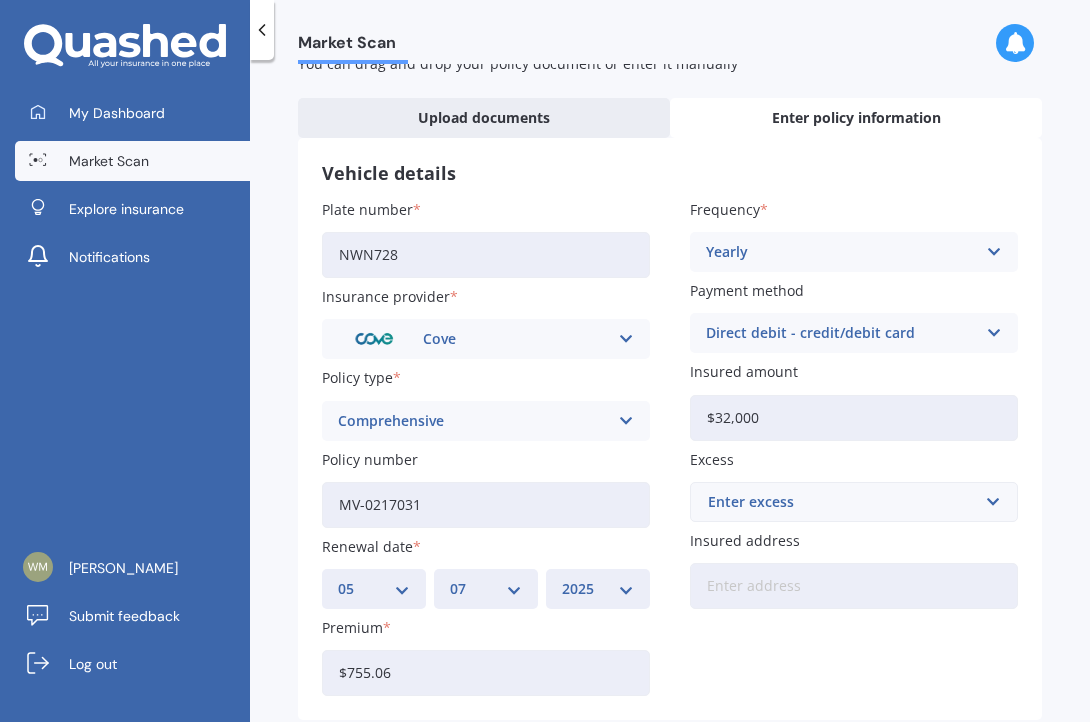 scroll, scrollTop: 90, scrollLeft: 0, axis: vertical 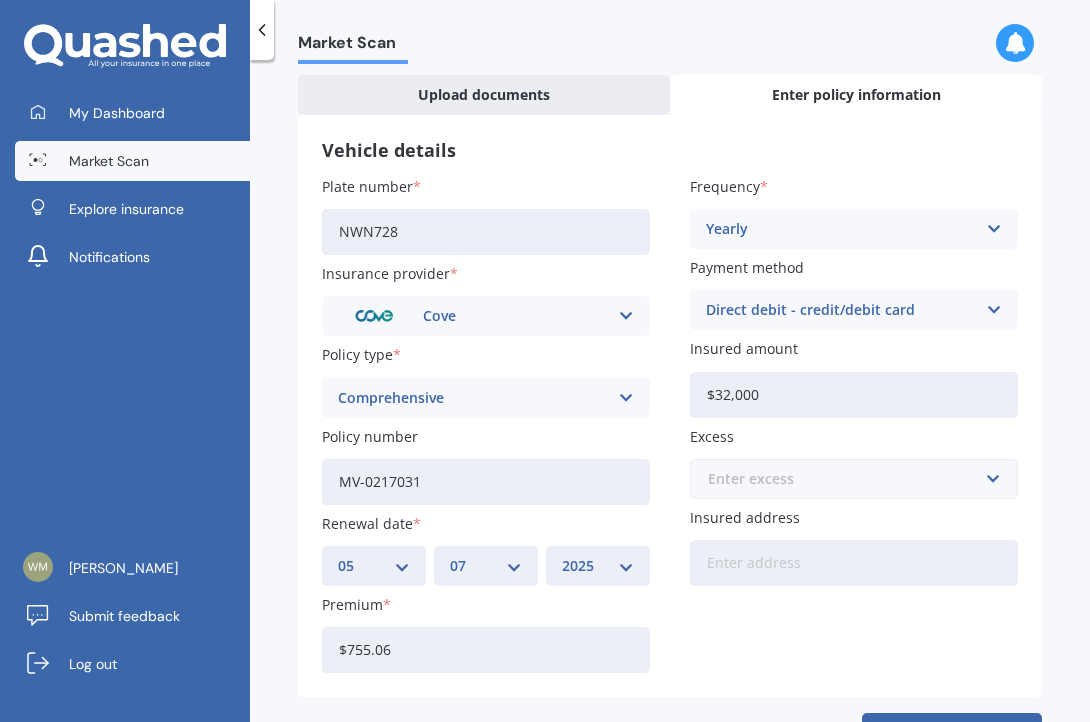 click at bounding box center [847, 479] 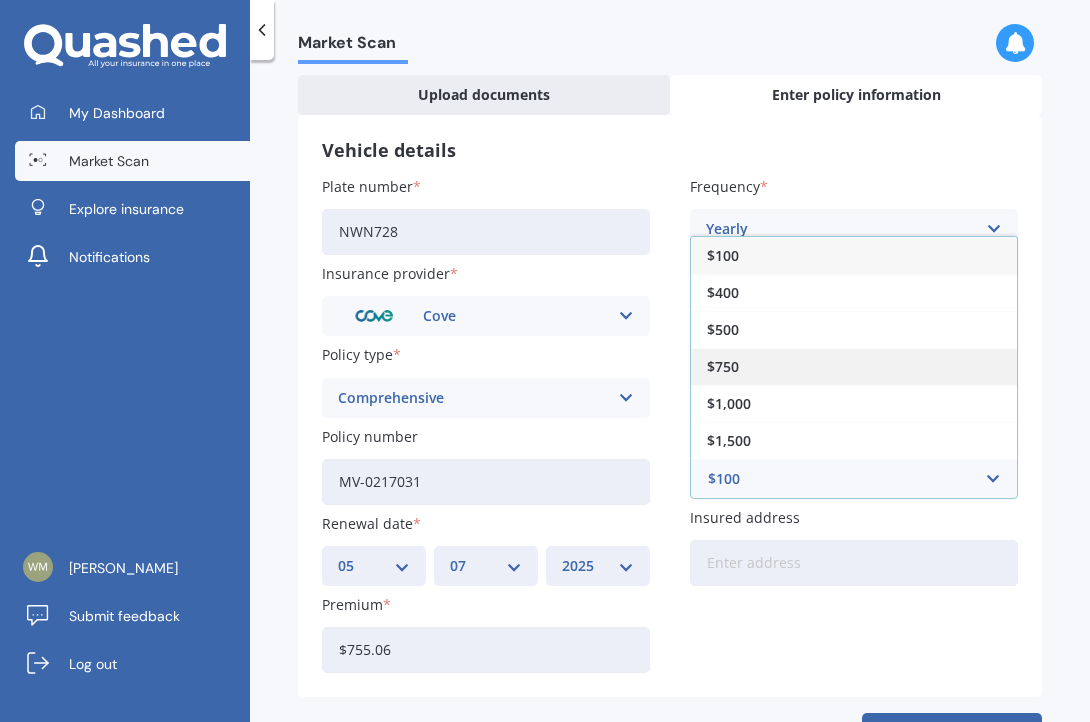 click on "$750" at bounding box center [854, 366] 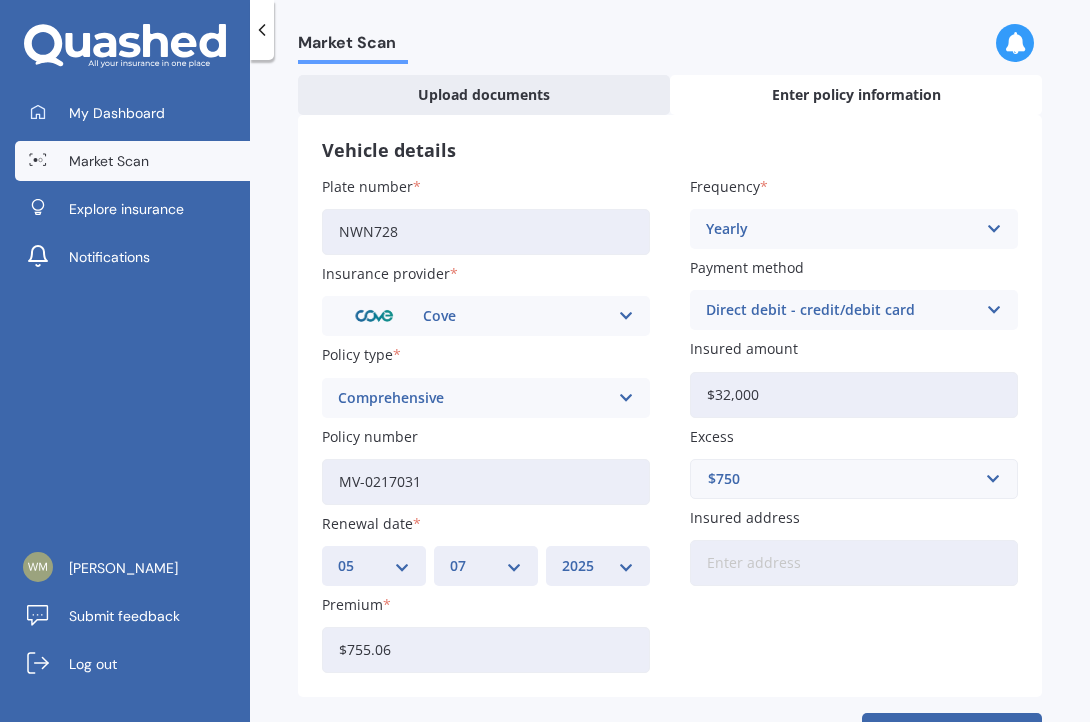 click on "Add" at bounding box center (952, 737) 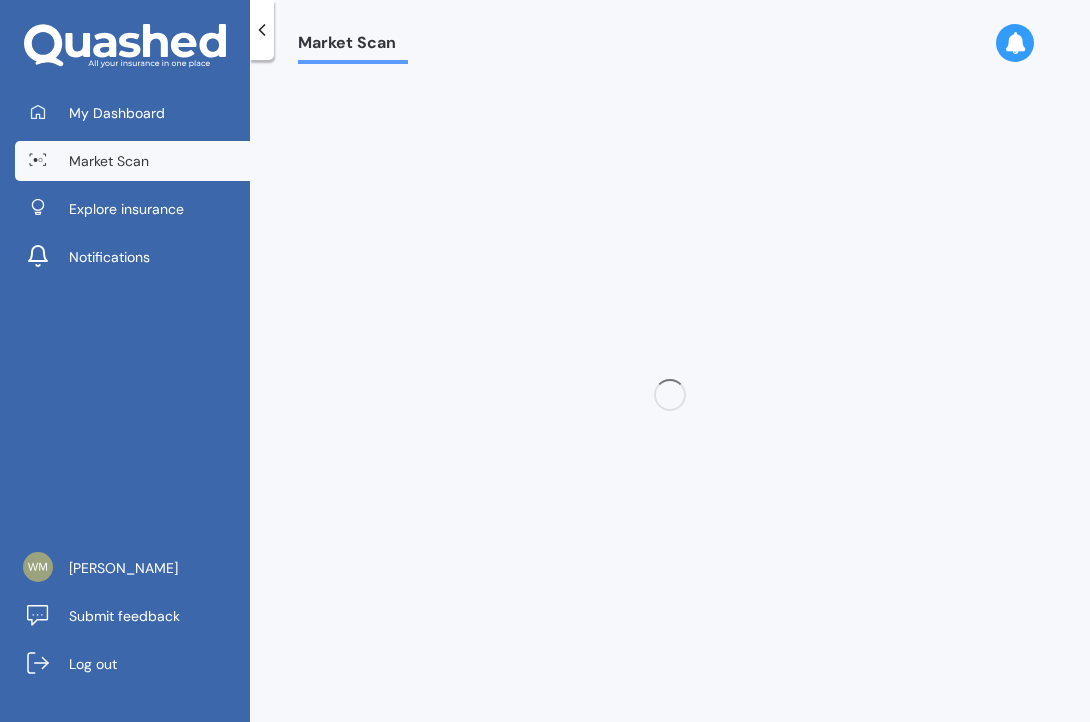 scroll, scrollTop: 0, scrollLeft: 0, axis: both 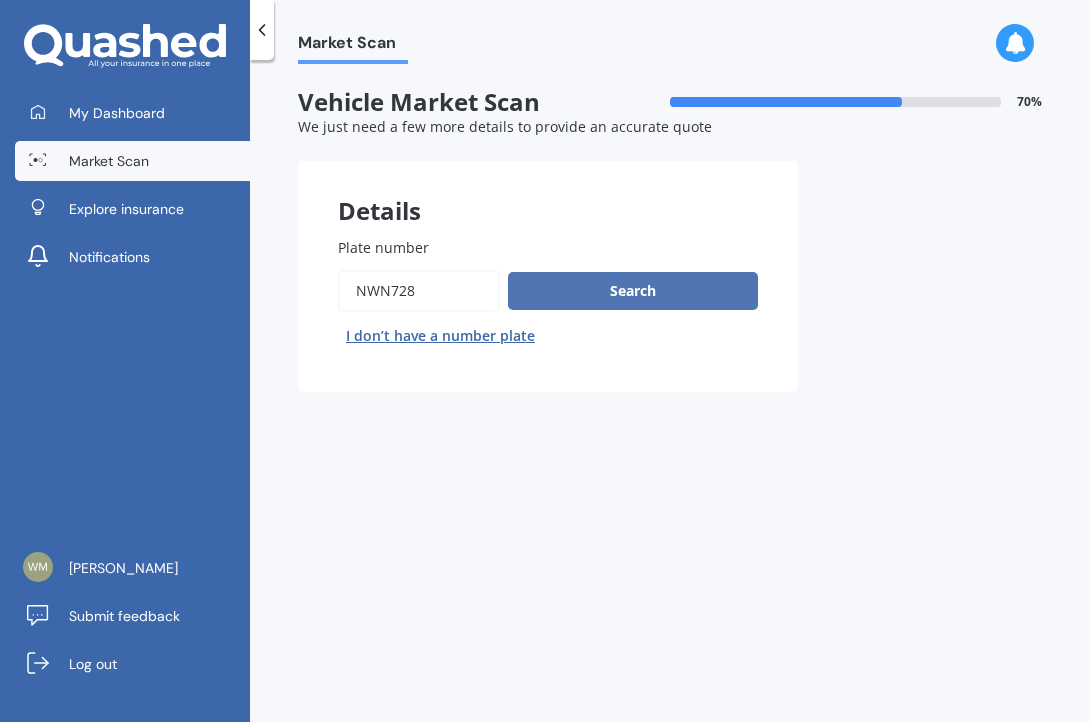 click on "Search" at bounding box center (633, 291) 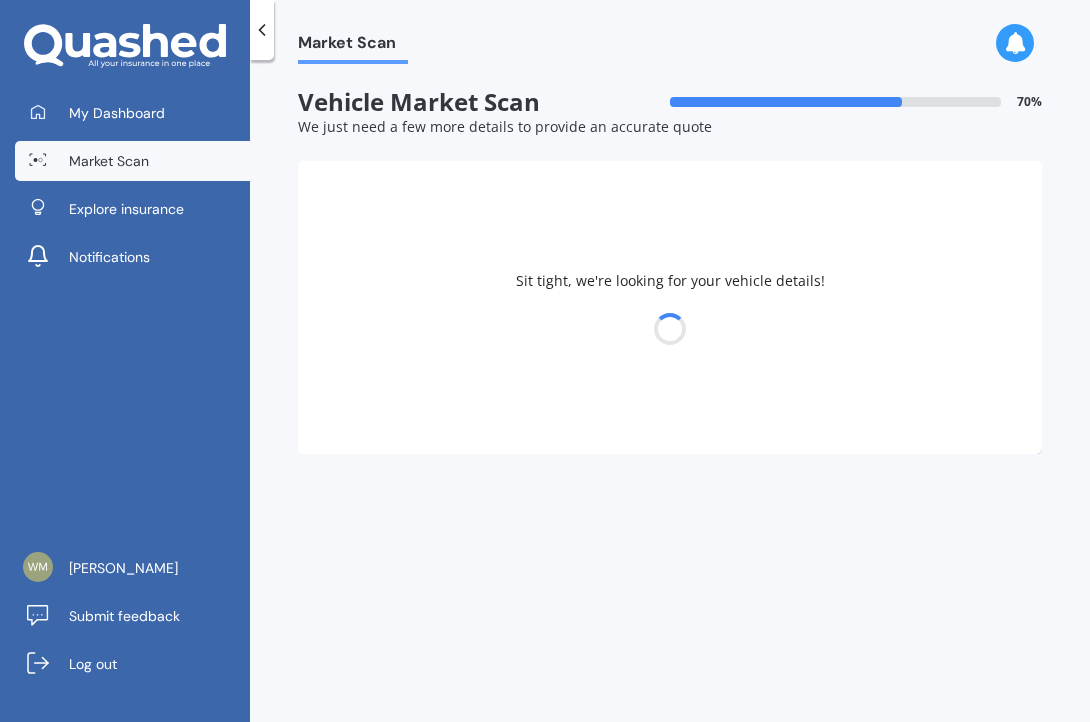 select on "MITSUBISHI" 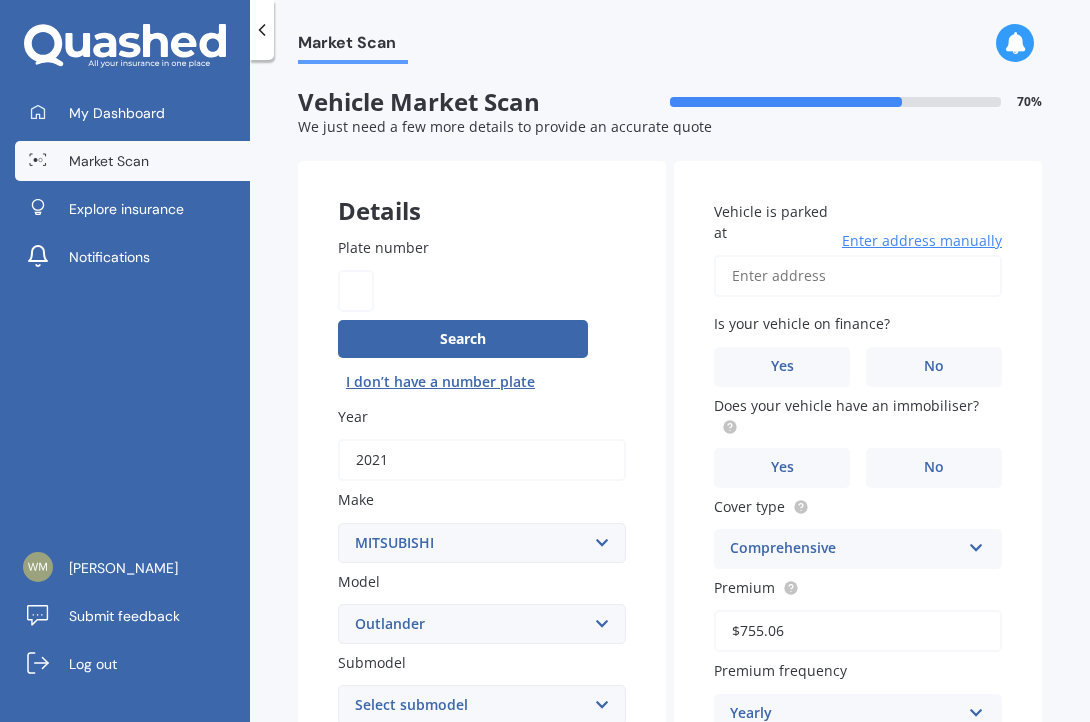 click on "Plate number" at bounding box center (383, 247) 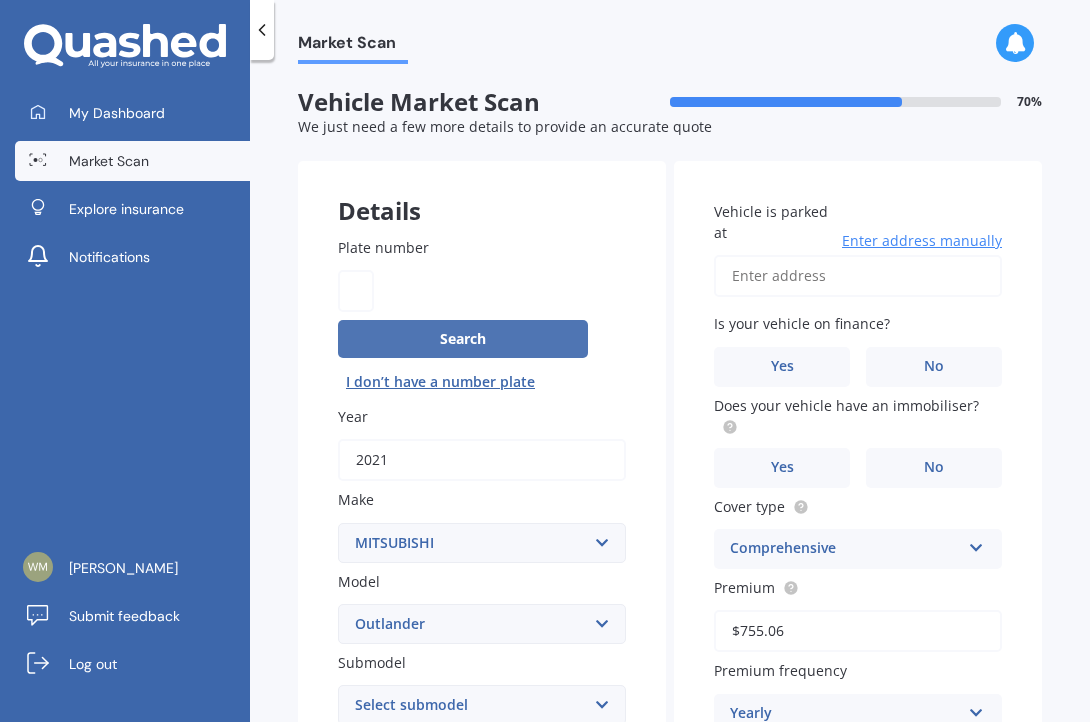 scroll, scrollTop: 0, scrollLeft: 0, axis: both 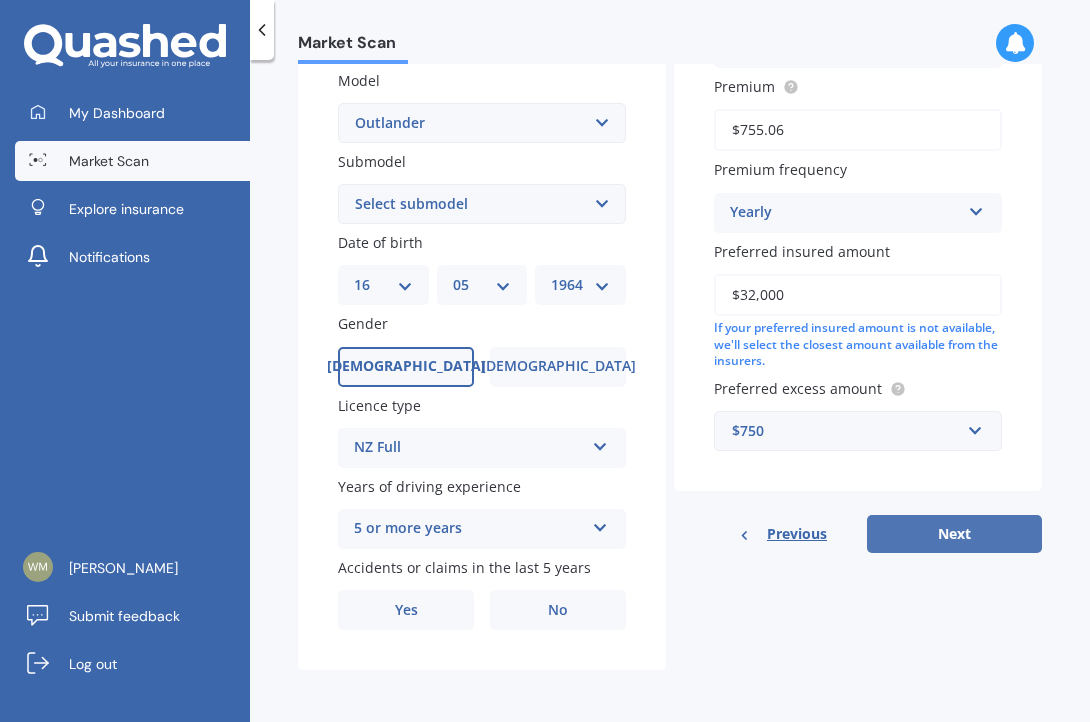 click on "Next" at bounding box center [954, 534] 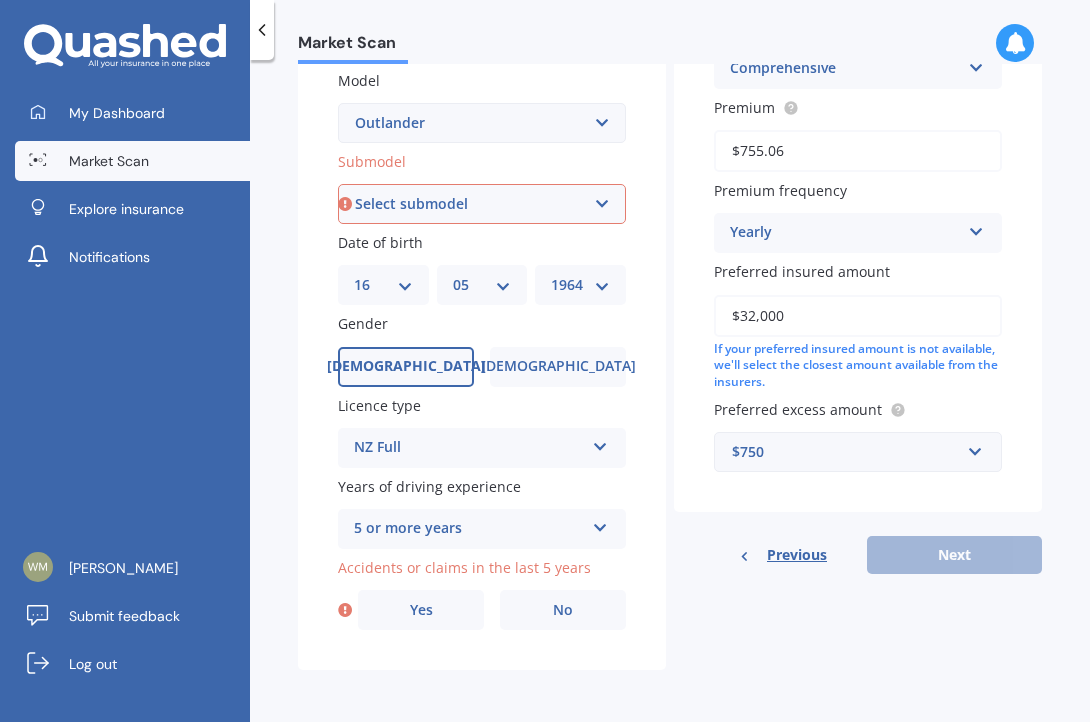 click on "Select submodel (All other) 2.4 Litre Station Wagon 3.0 Litre AWD 3.0 VRX Auto 4WD Petrol Hybrid LS LS 2.0P/CVT LS 2.4P/CVT PHEV Petrol/Hybrid PHEV VRX 4WD Hybrid PHEV XLS 4WD Hybrid SP Station Wagon turbo SPORT 2.5P/CVT VRX 2.5P/4WD/CVT VRX 2.5P/CVT VRX turbo diesel XLS XLS Diesel" at bounding box center [482, 204] 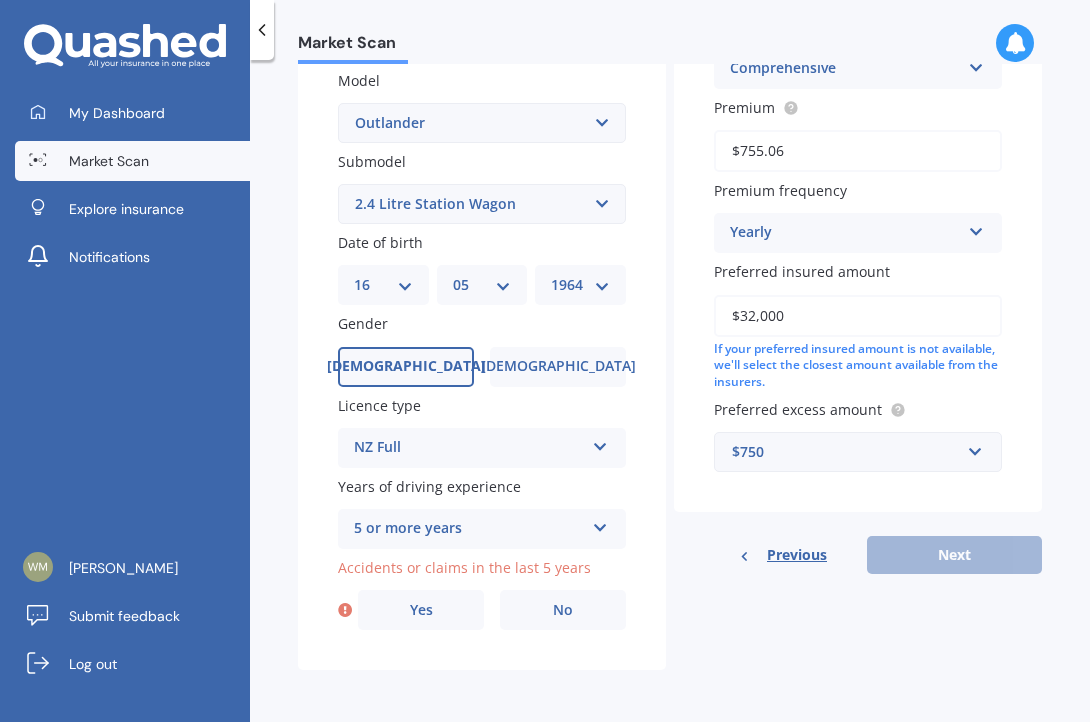 click on "Previous Next" at bounding box center [858, 555] 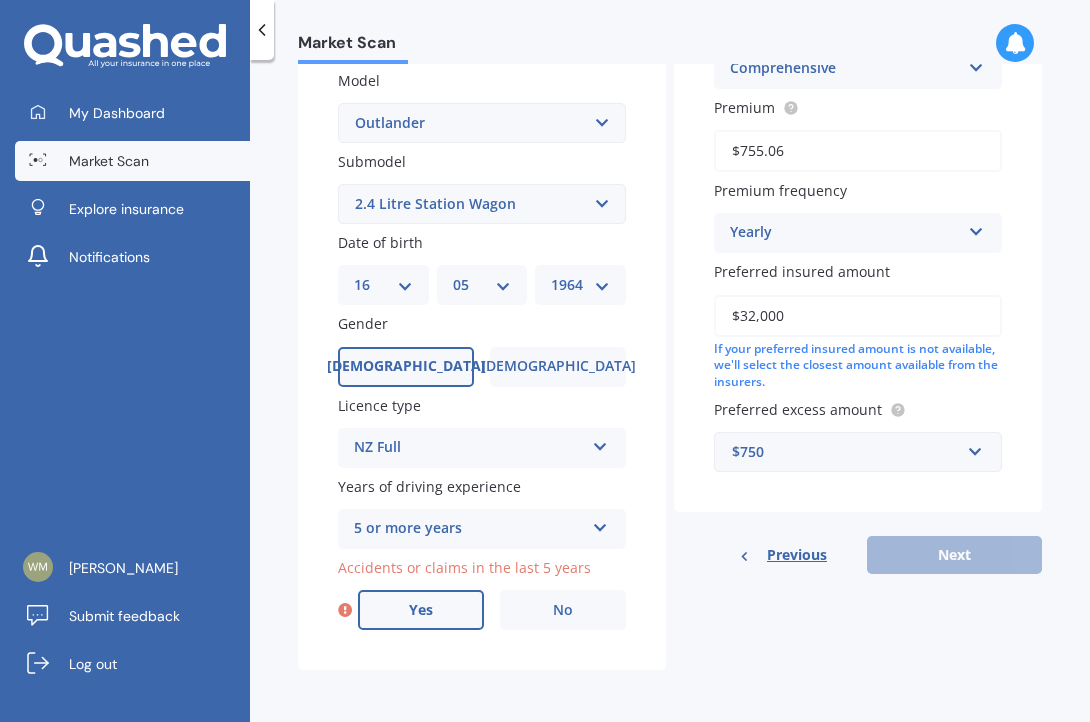 click on "Yes" at bounding box center [421, 610] 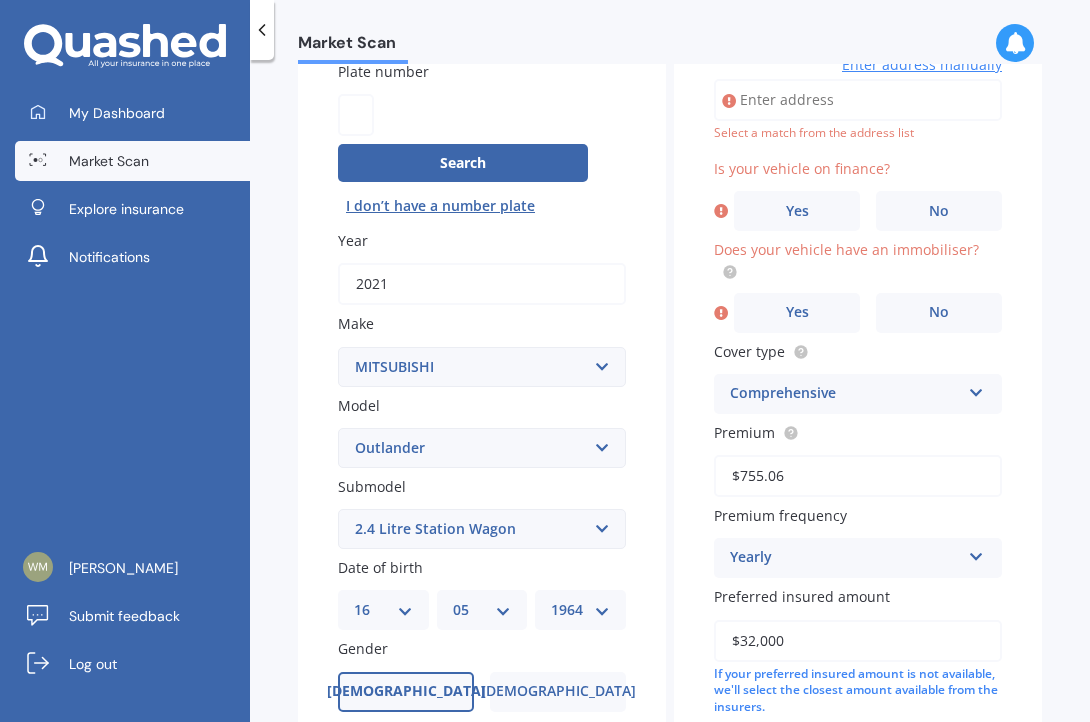 scroll, scrollTop: 137, scrollLeft: 0, axis: vertical 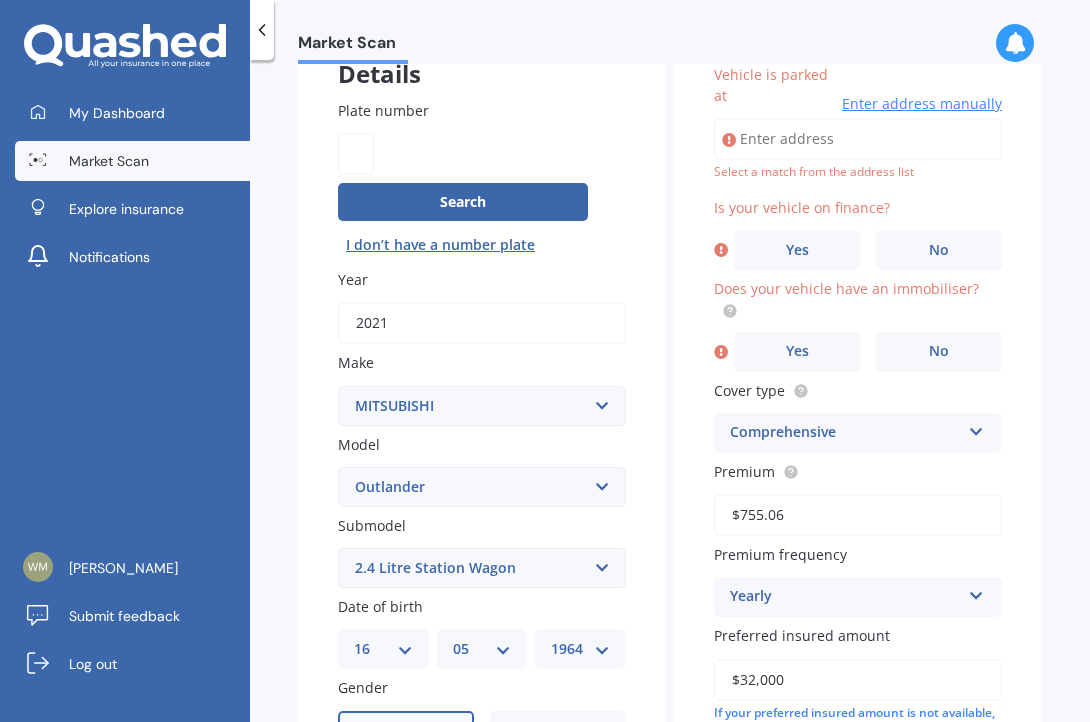 click on "Enter address manually" at bounding box center (922, 104) 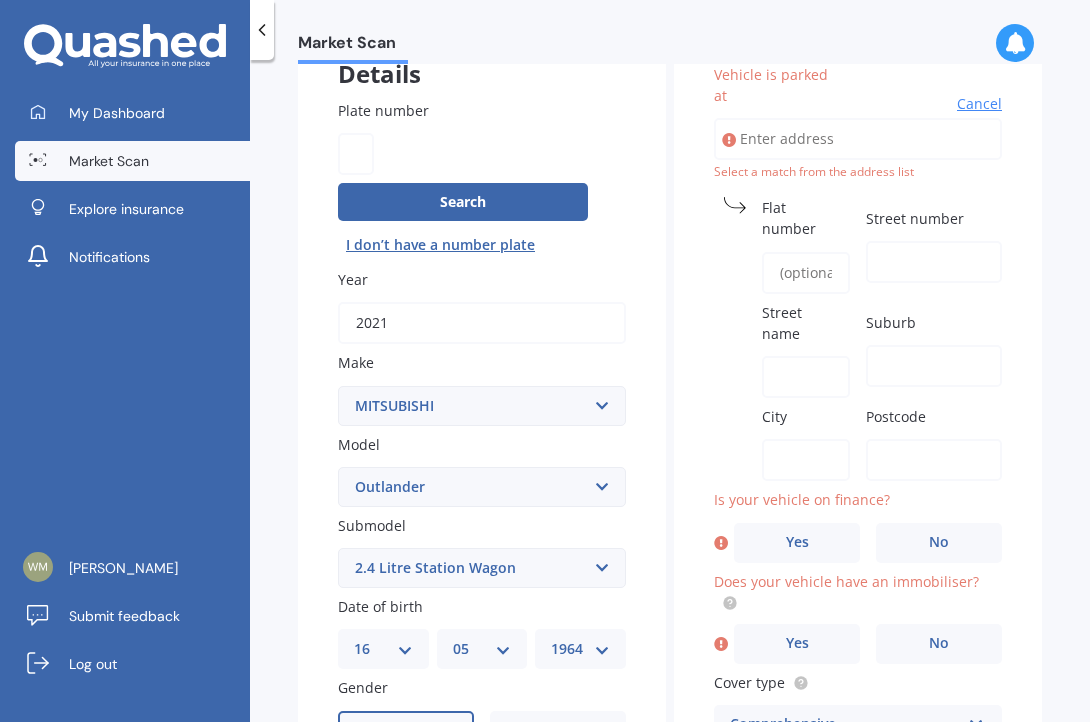 scroll, scrollTop: 138, scrollLeft: 0, axis: vertical 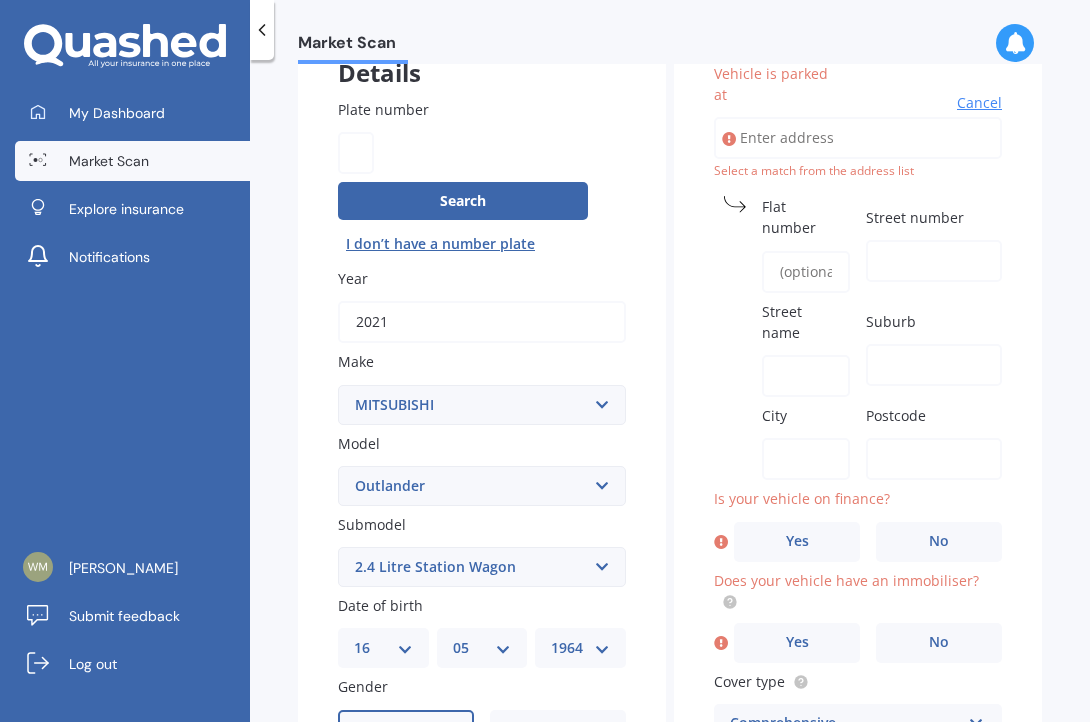 click on "Street number" at bounding box center [934, 261] 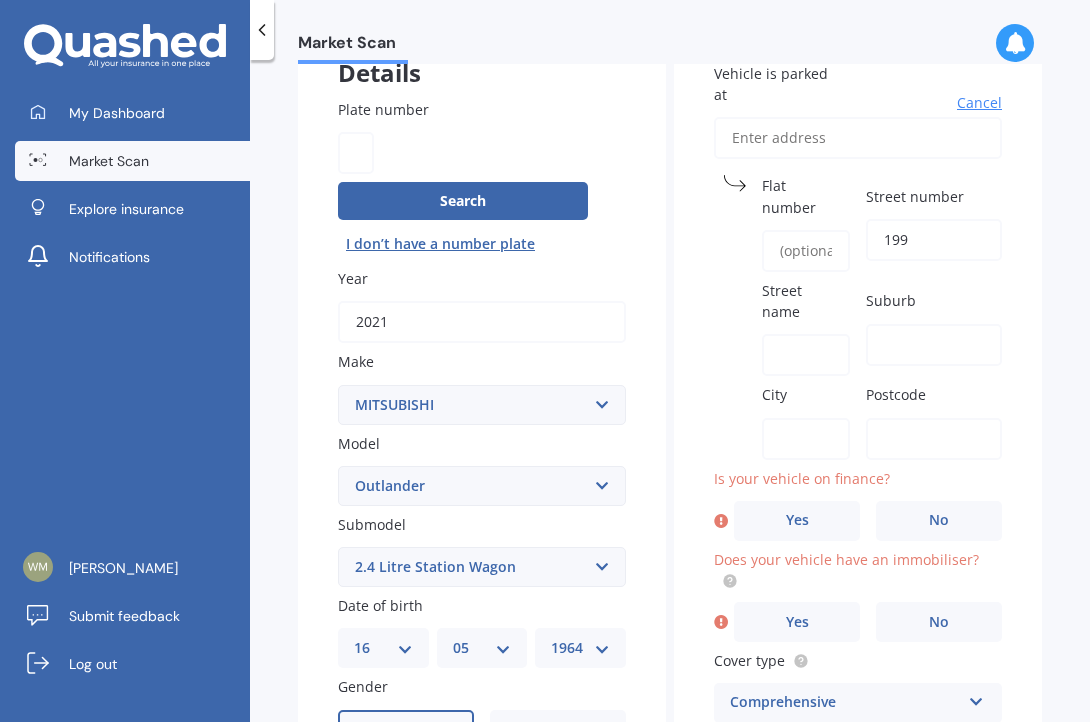 type on "199" 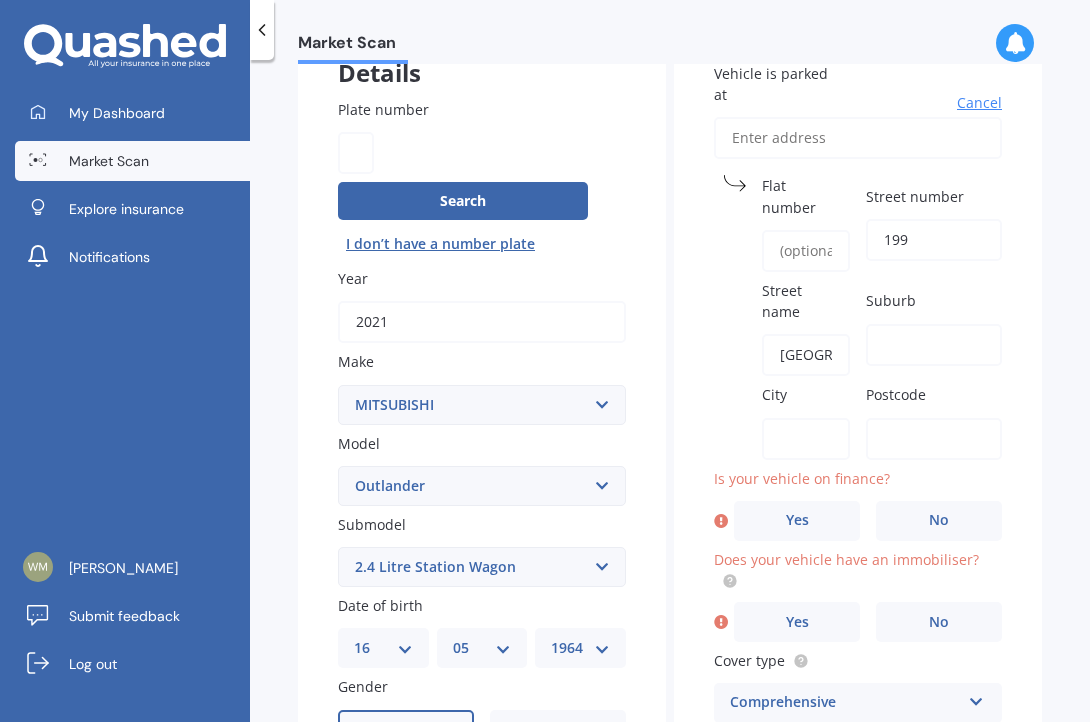 type on "854B Papamoa Beach Road" 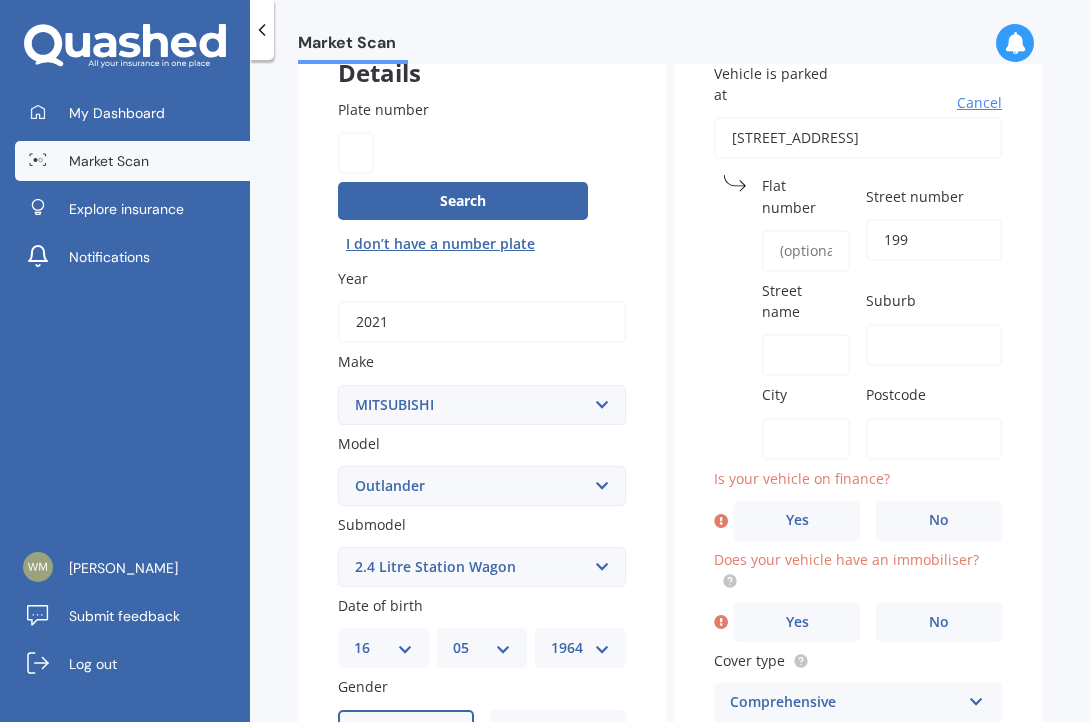 type on "Tauranga" 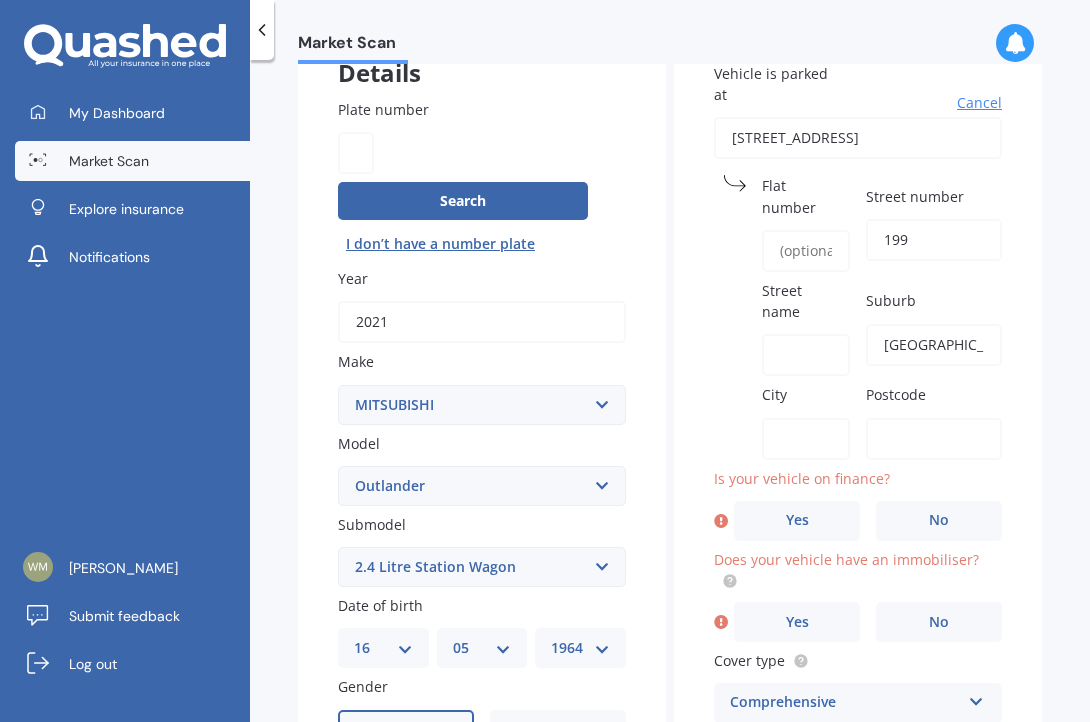 type on "Tauranga" 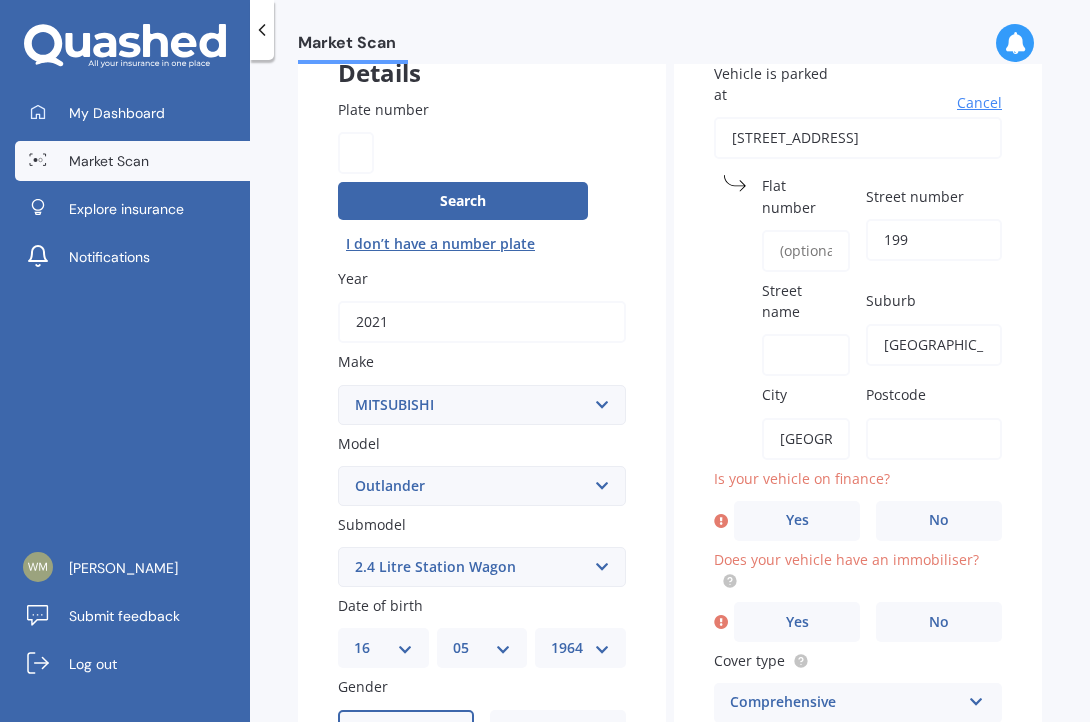 type on "3118" 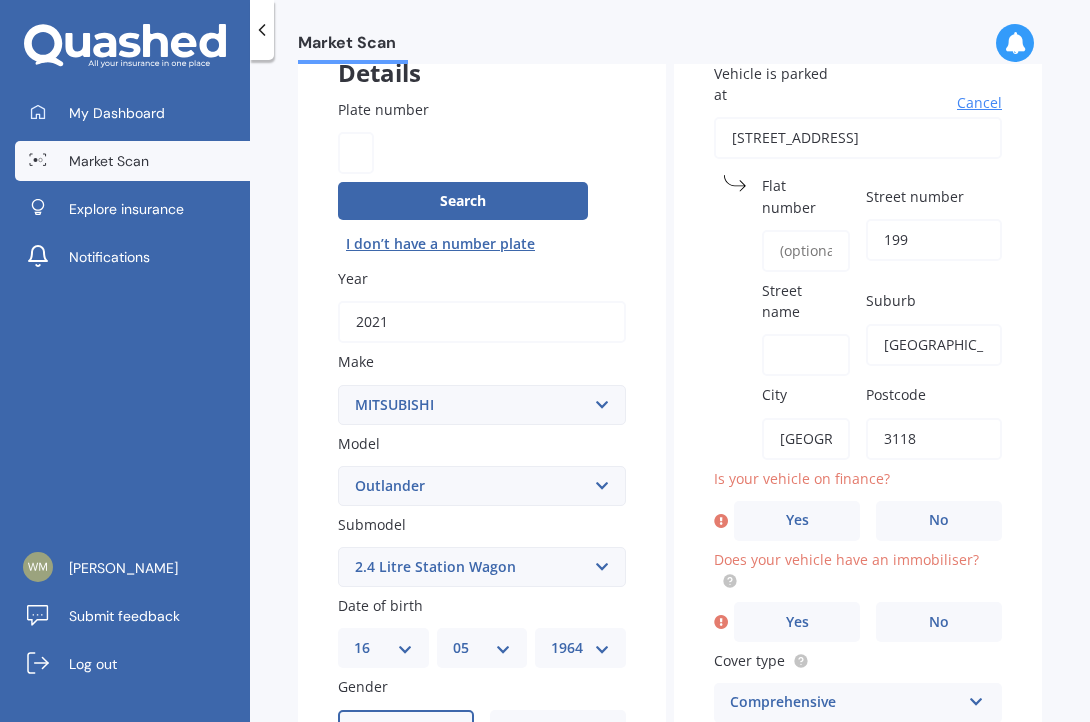 type 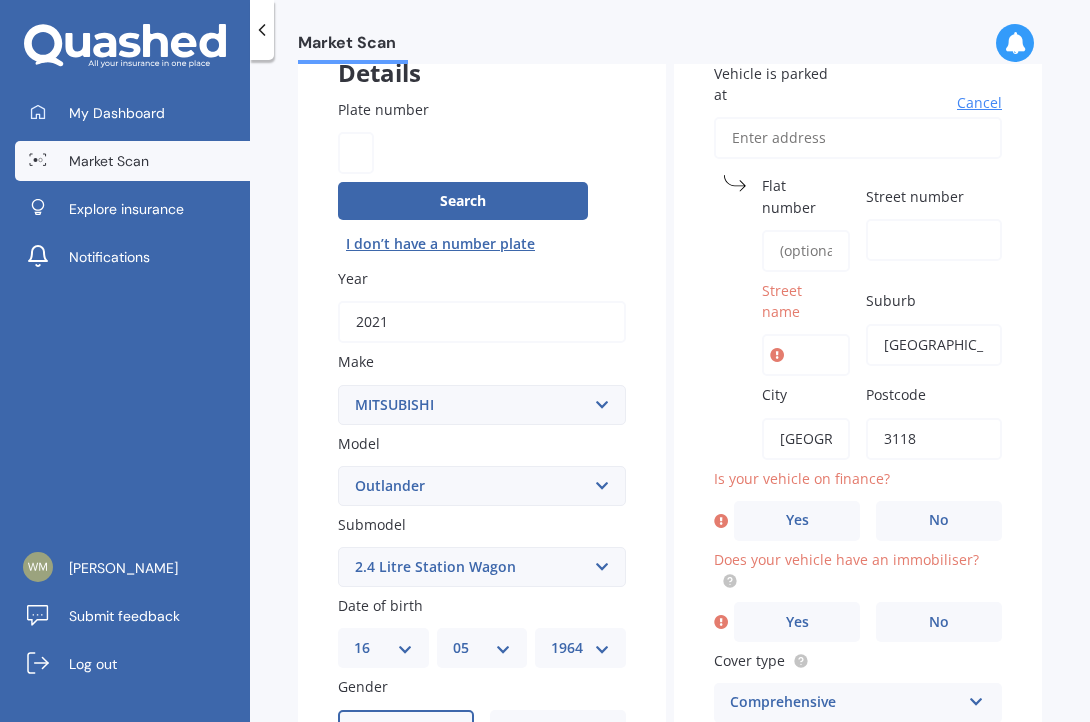 click on "Street number" at bounding box center [934, 240] 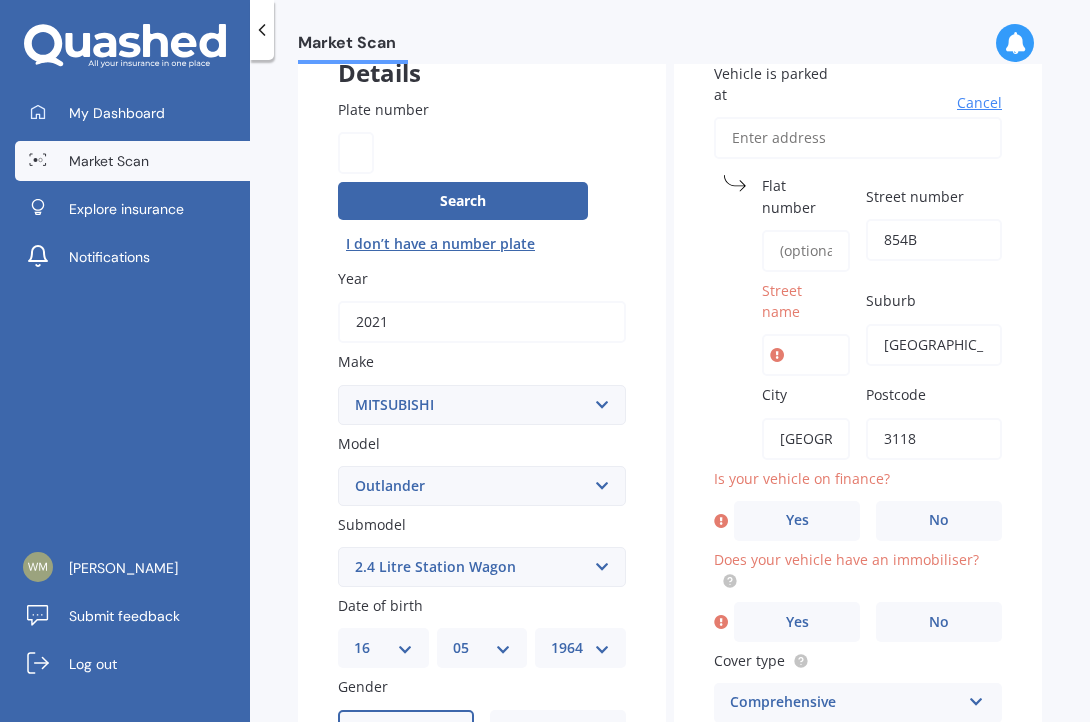 type on "854B Papamoa Beach Road" 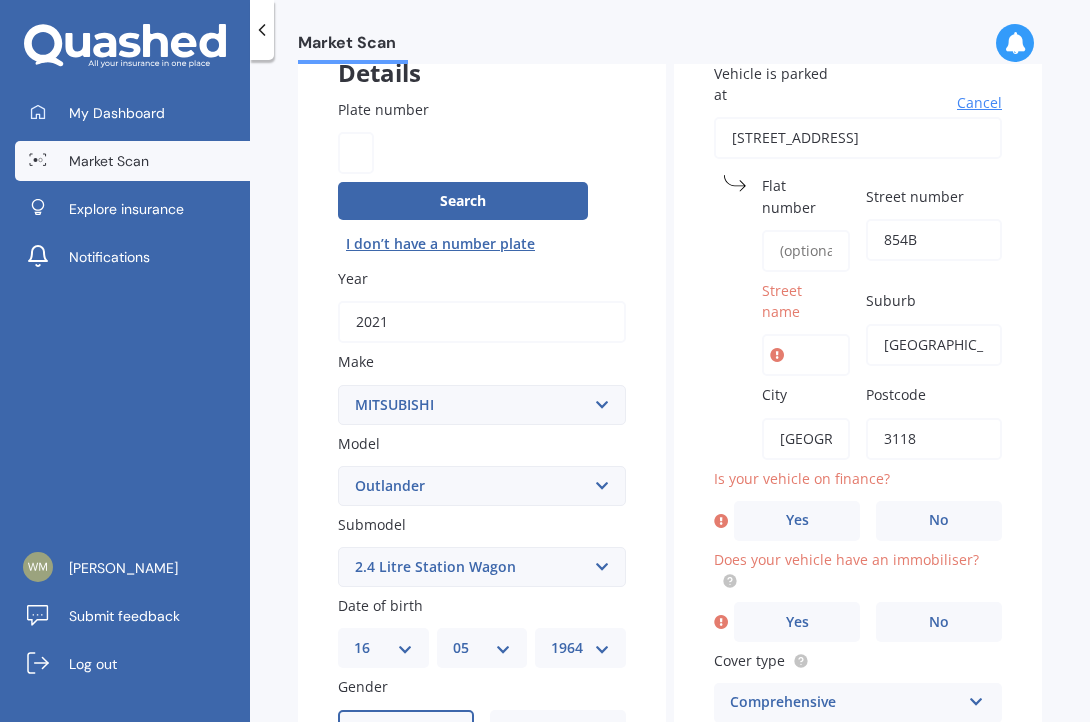 type 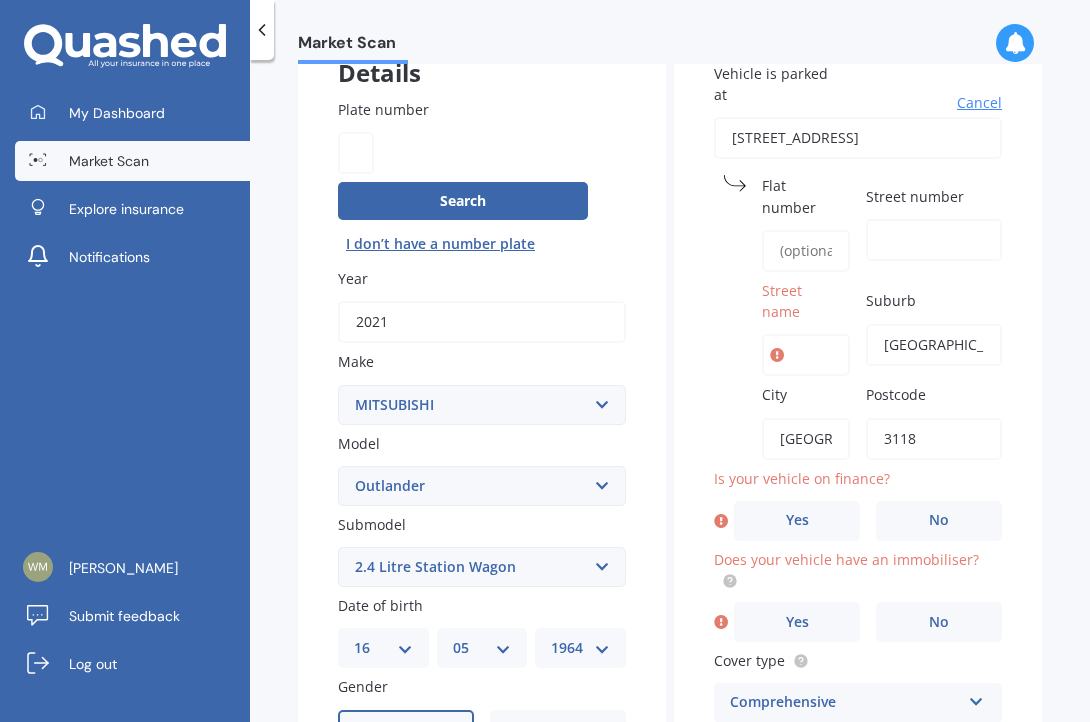 type on "Papamoa Beach Road" 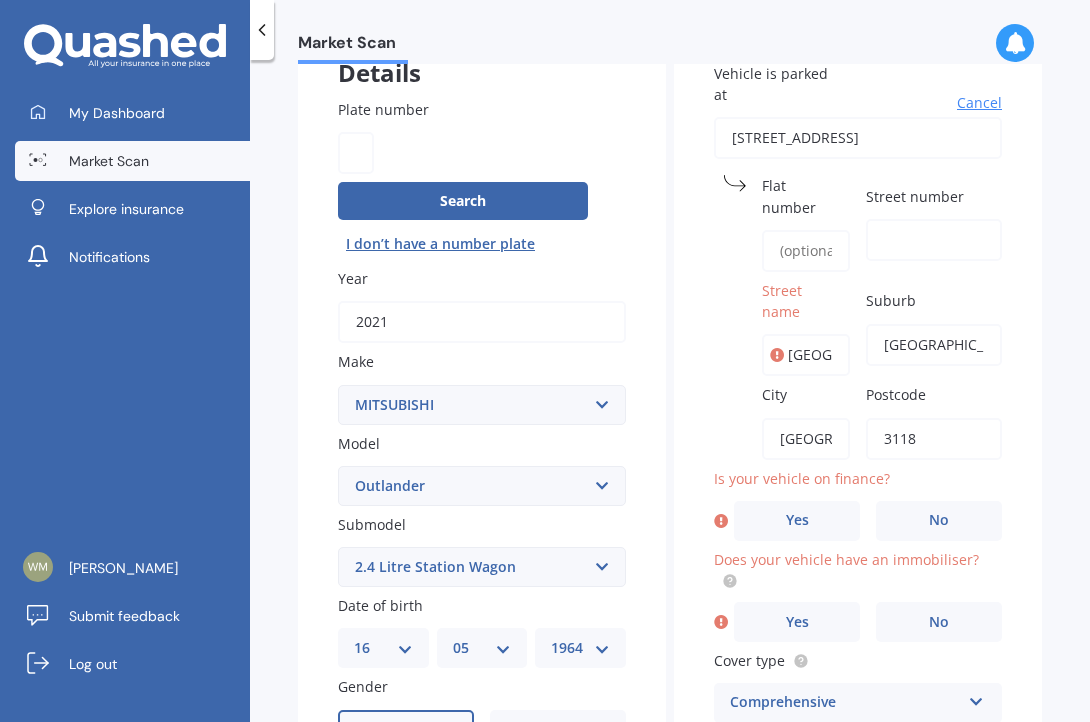 type 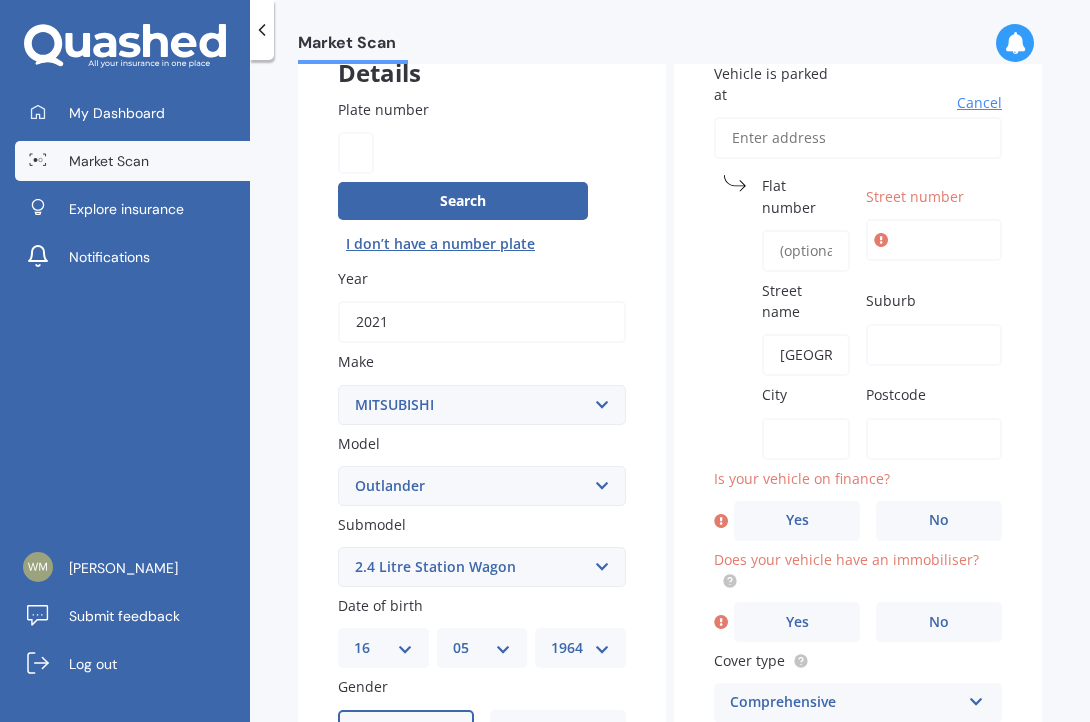 click on "Suburb" at bounding box center (934, 345) 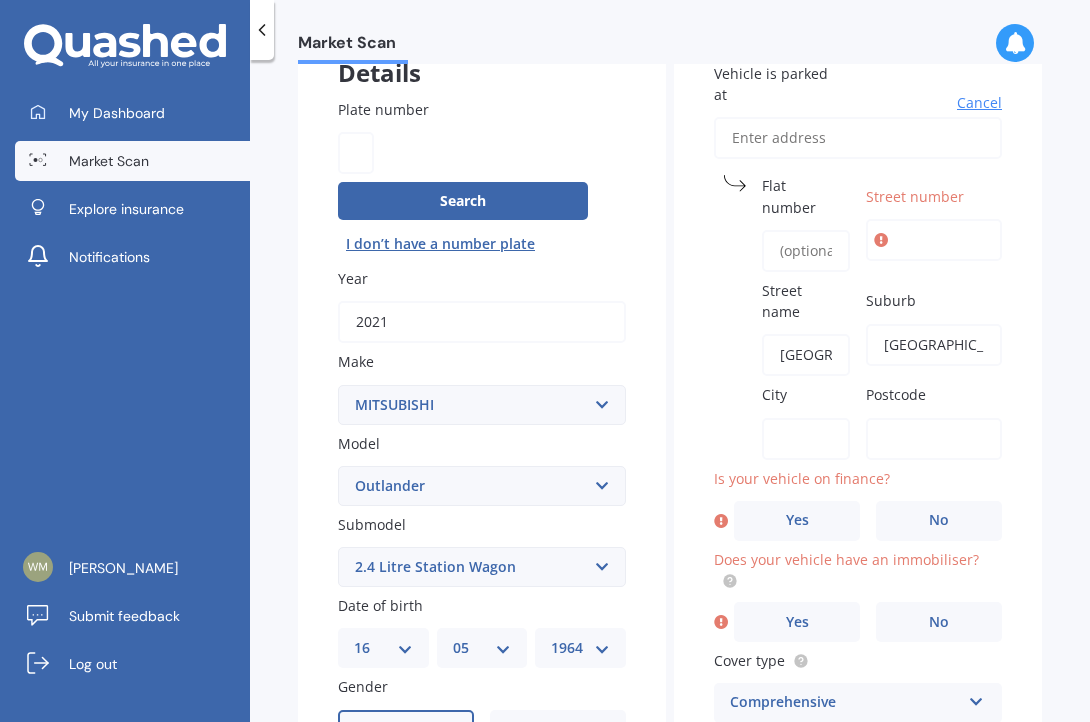 type on "854B Papamoa Beach Road" 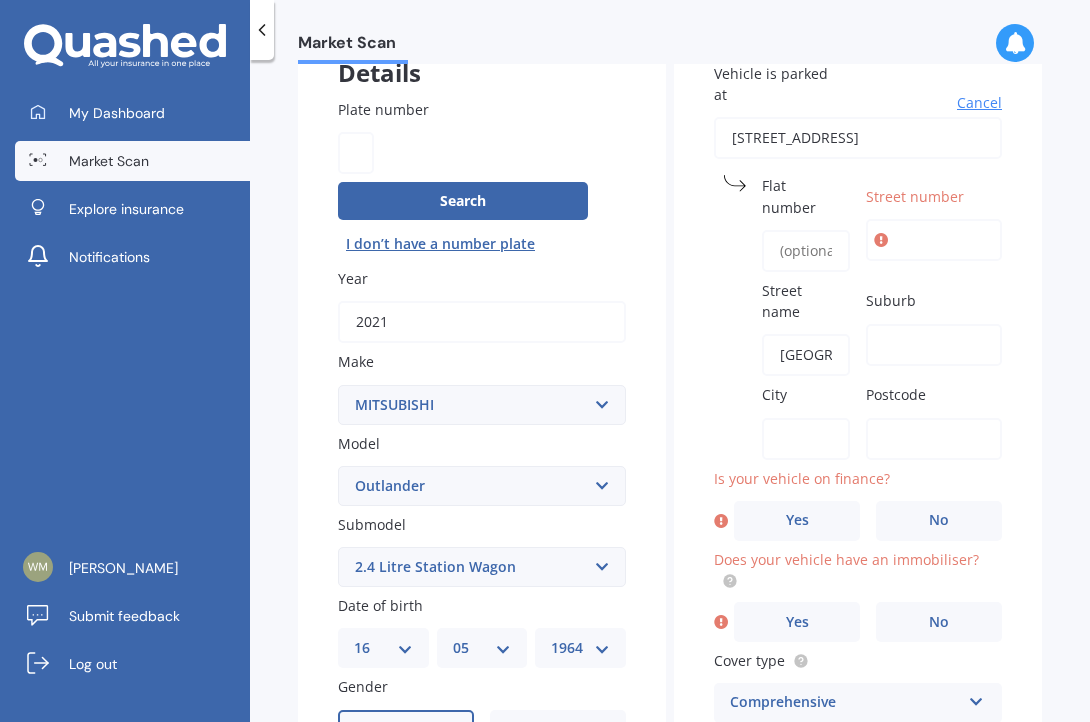 type on "854B" 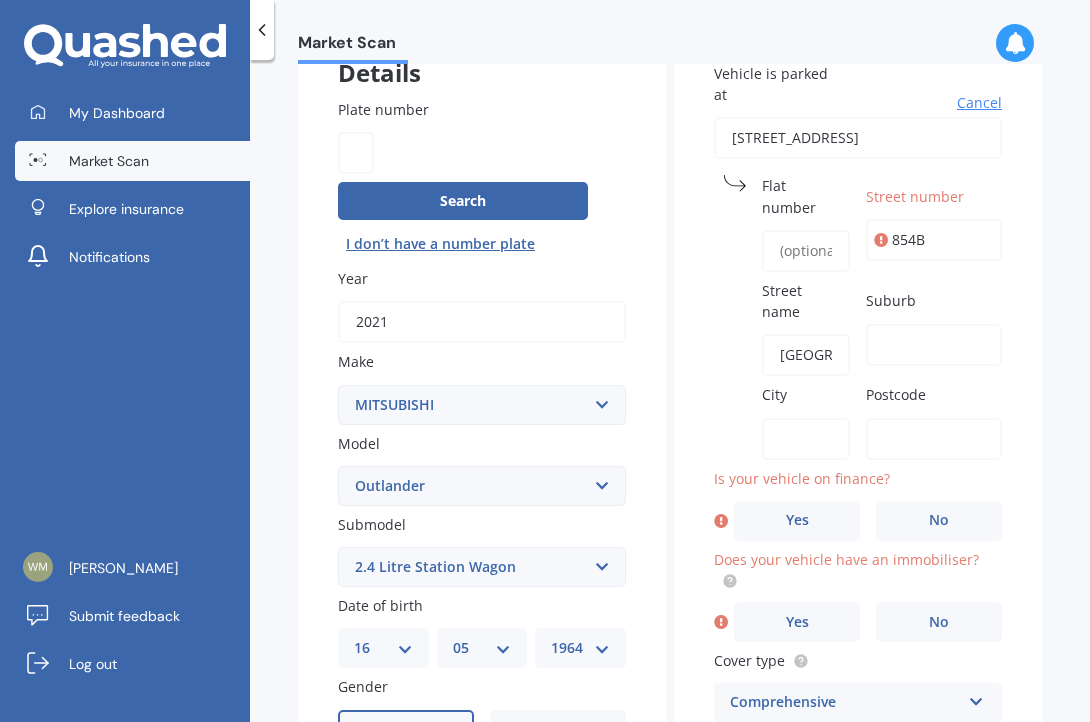 type on "Tauranga" 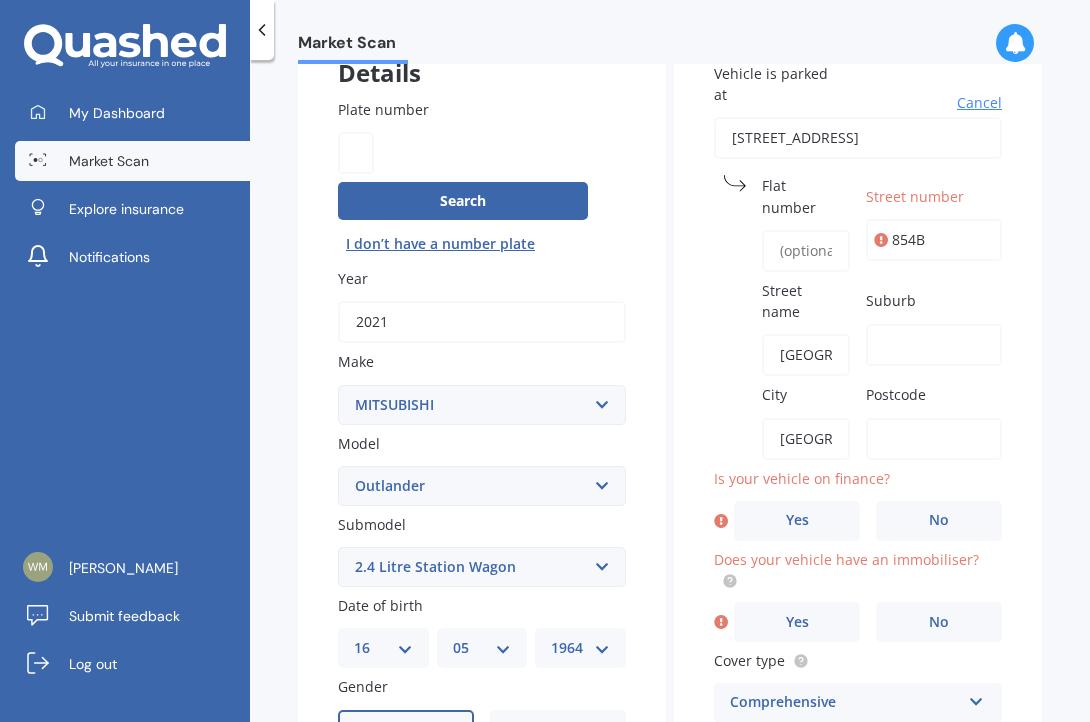 type on "3118" 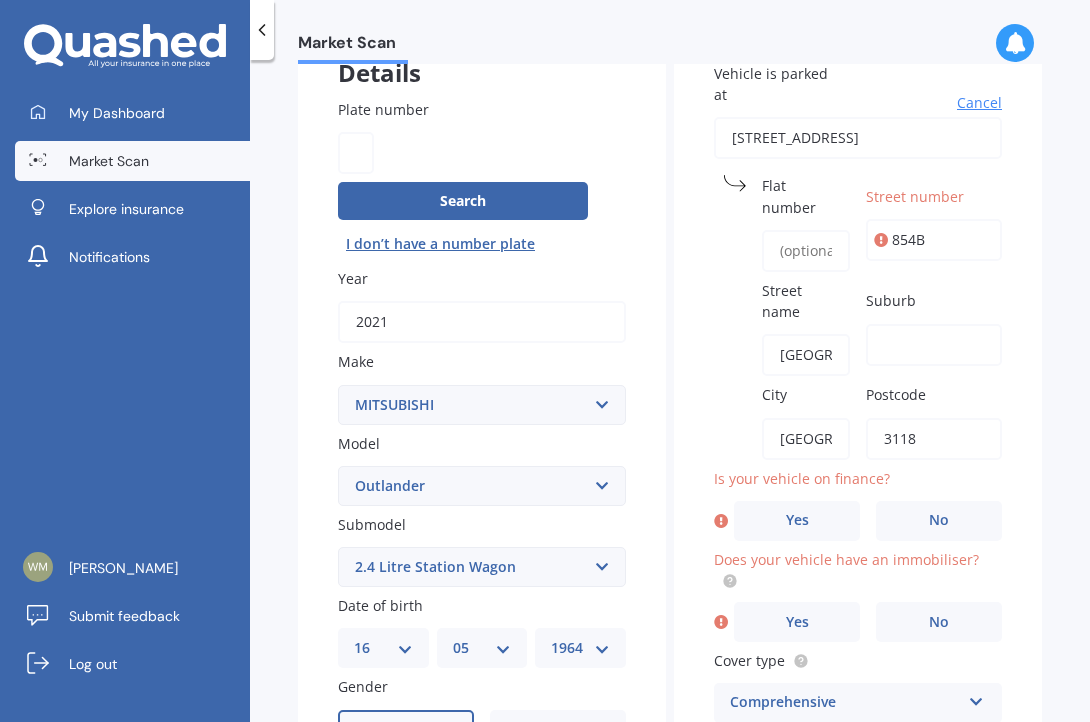 type 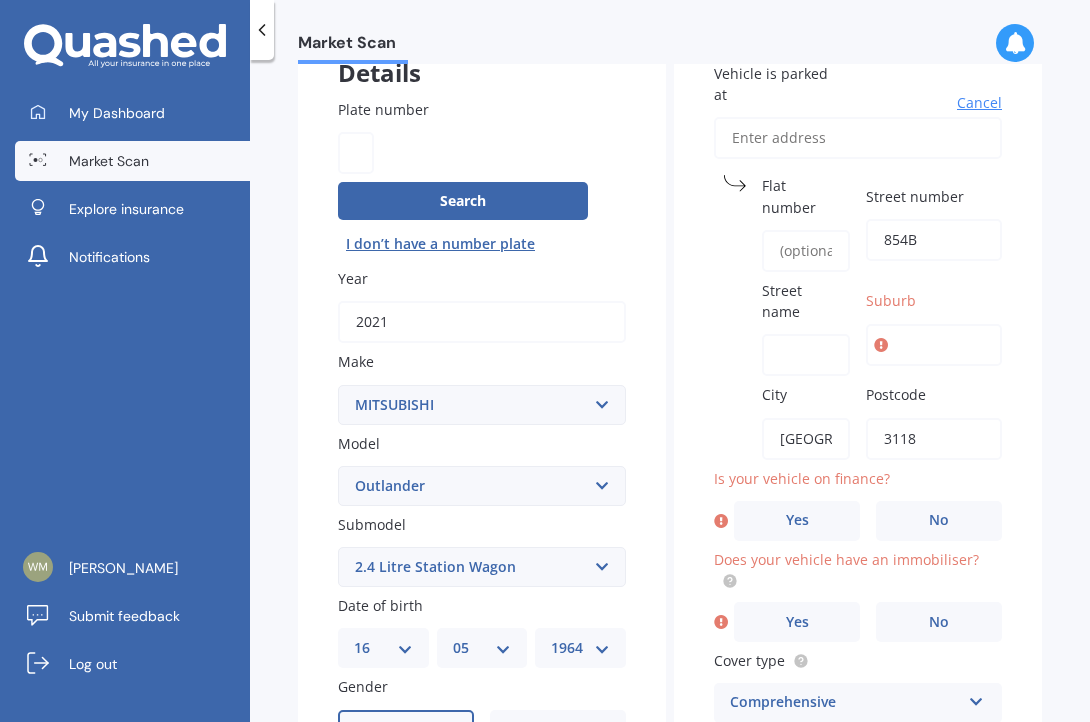 click on "Suburb" at bounding box center (934, 345) 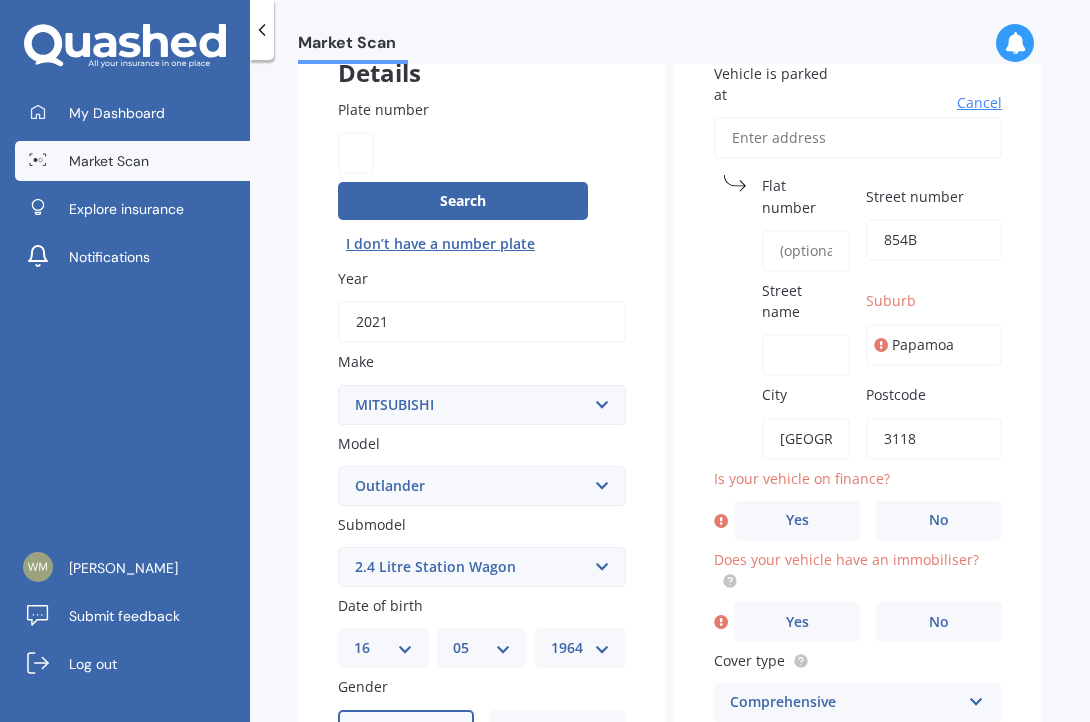 type on "854B Papamoa Beach Road" 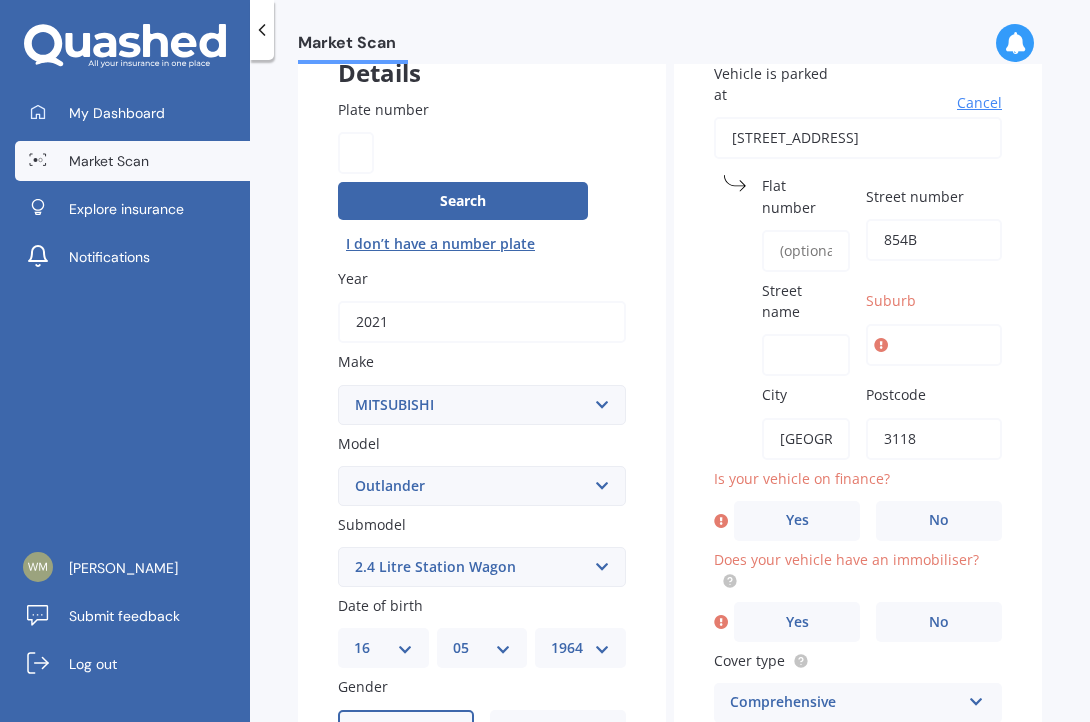 type on "Papamoa Beach Road" 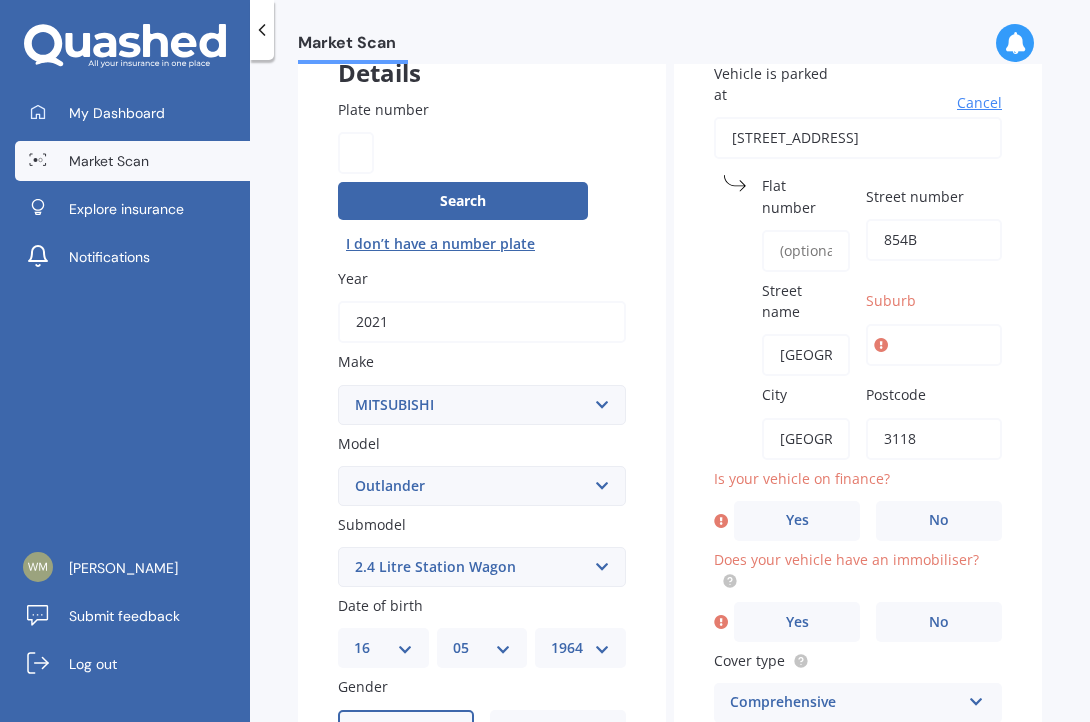 type 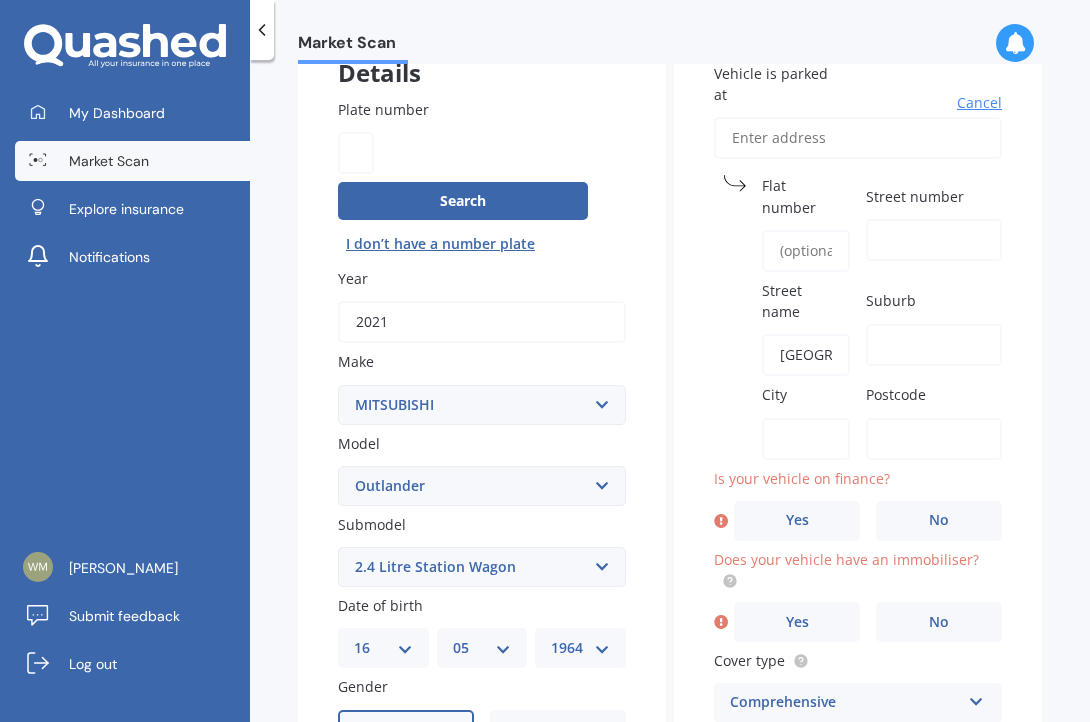 click on "Suburb" at bounding box center [934, 345] 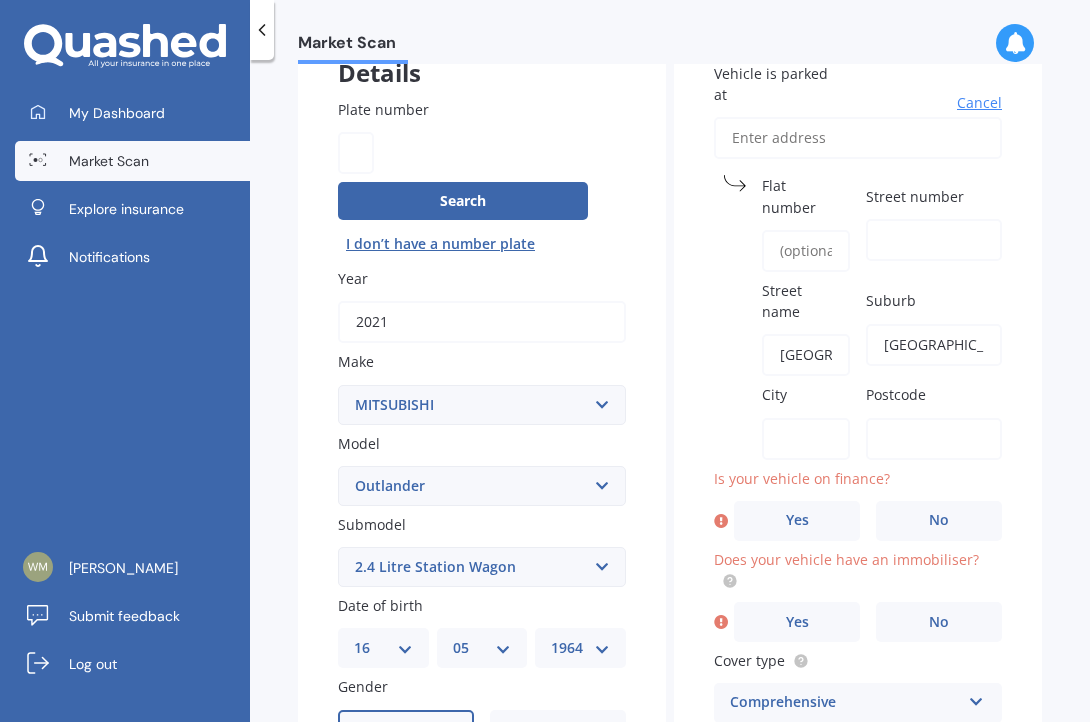 type on "854B Papamoa Beach Road" 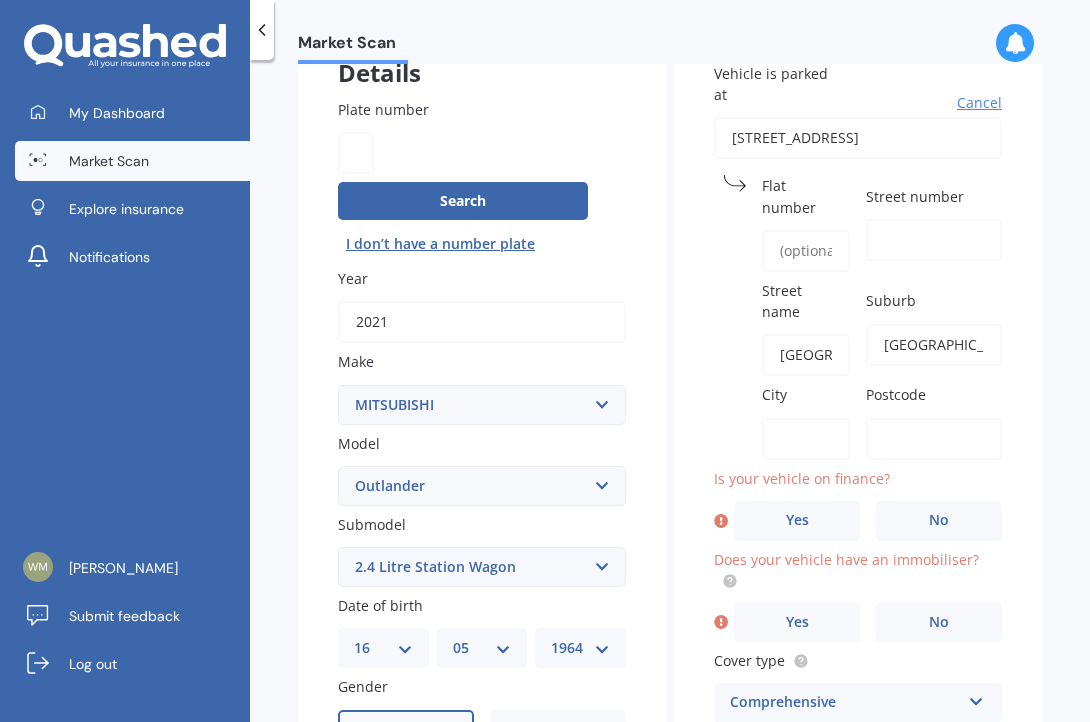 type 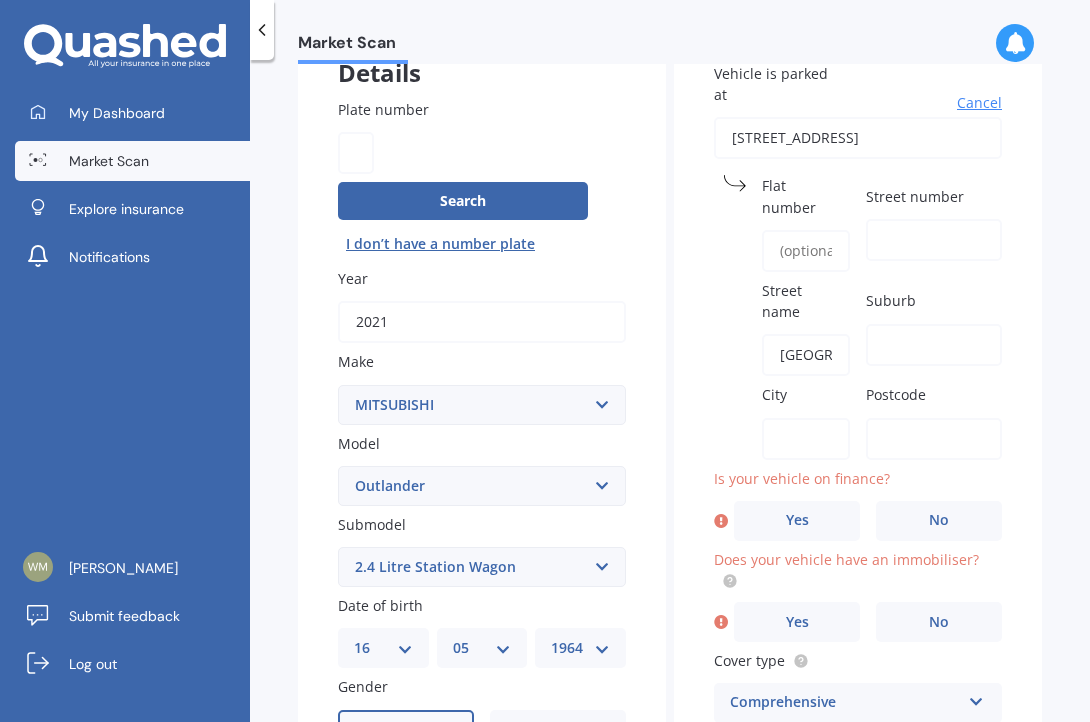 type on "854B" 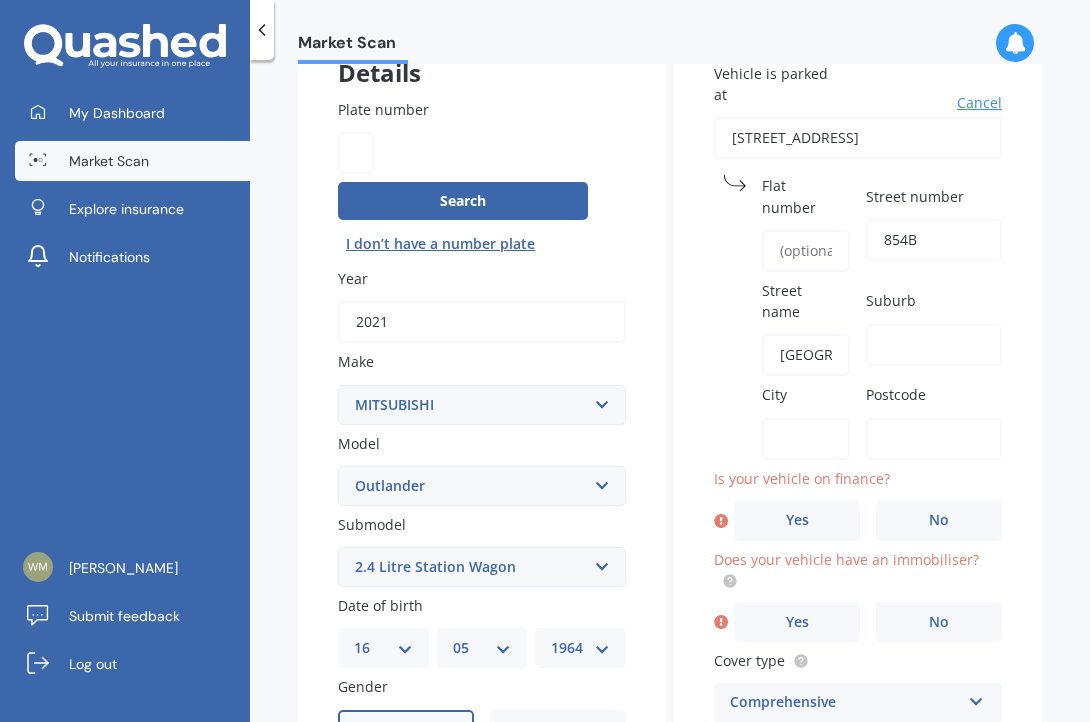 type on "Tauranga" 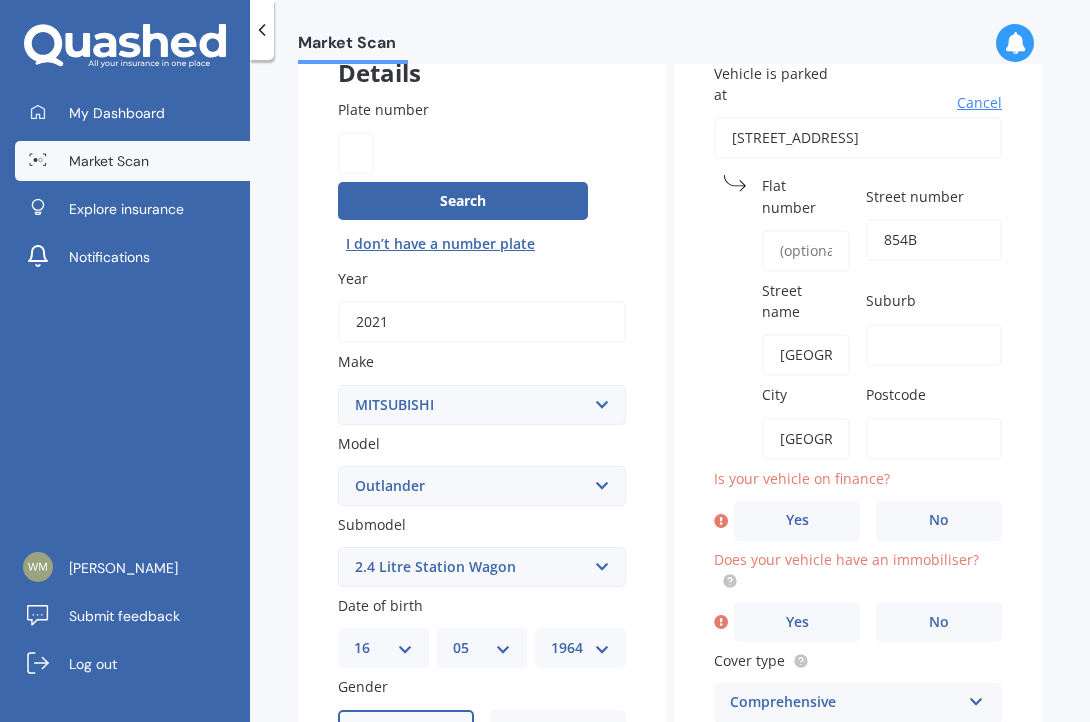 type on "3118" 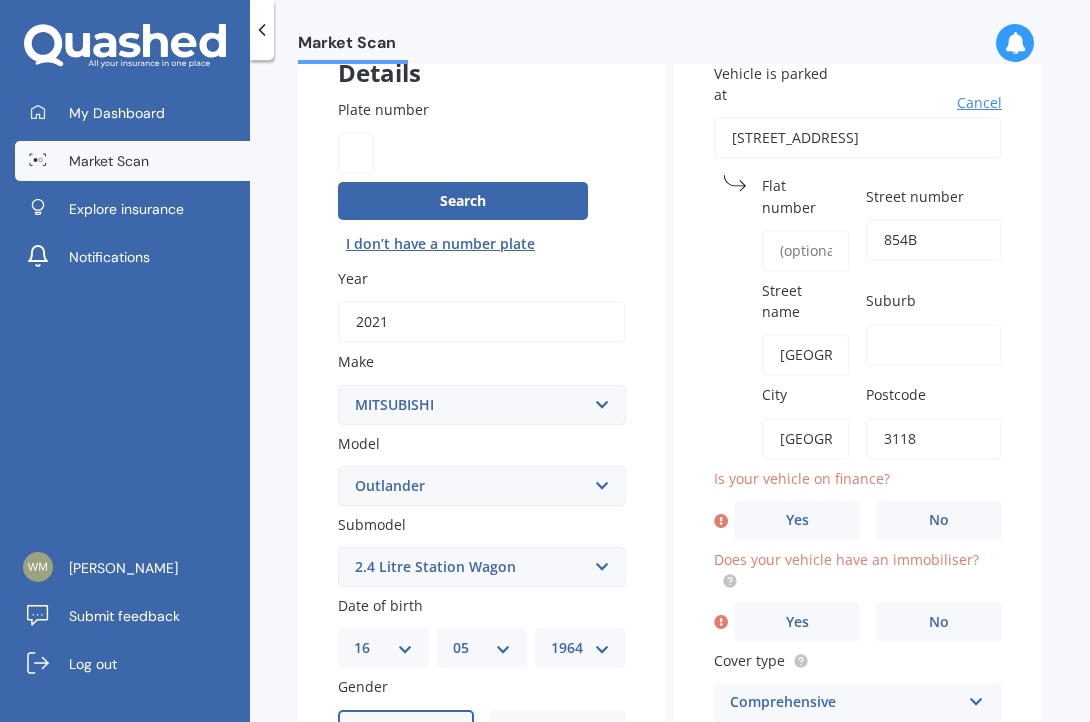 type 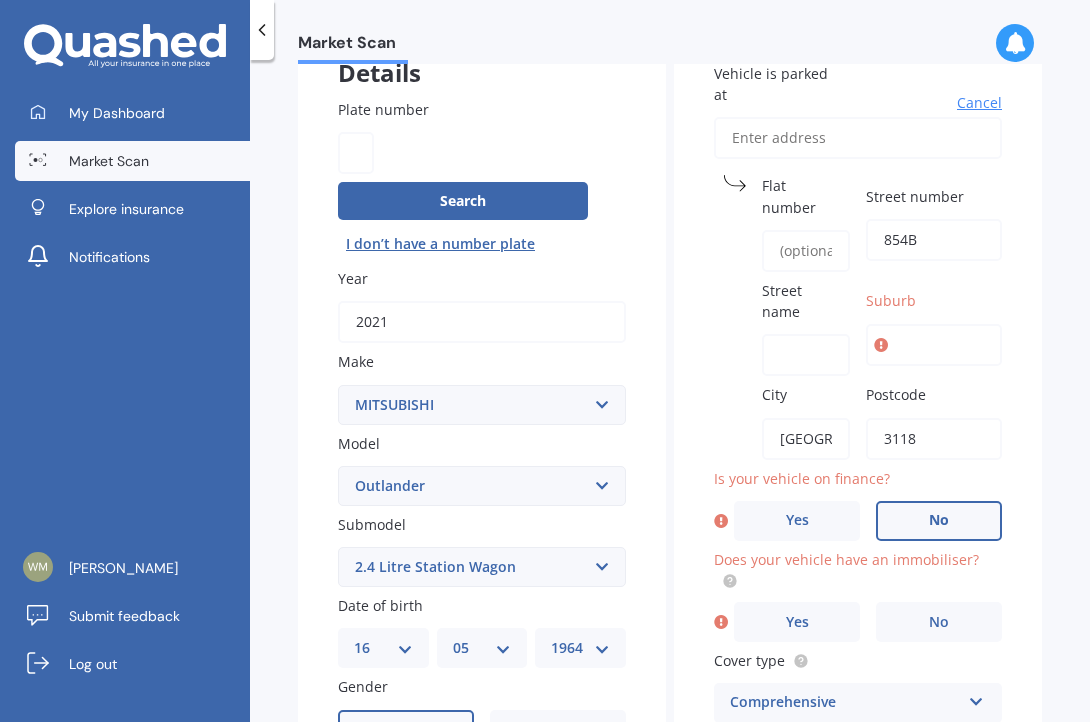 click on "No" at bounding box center [939, 521] 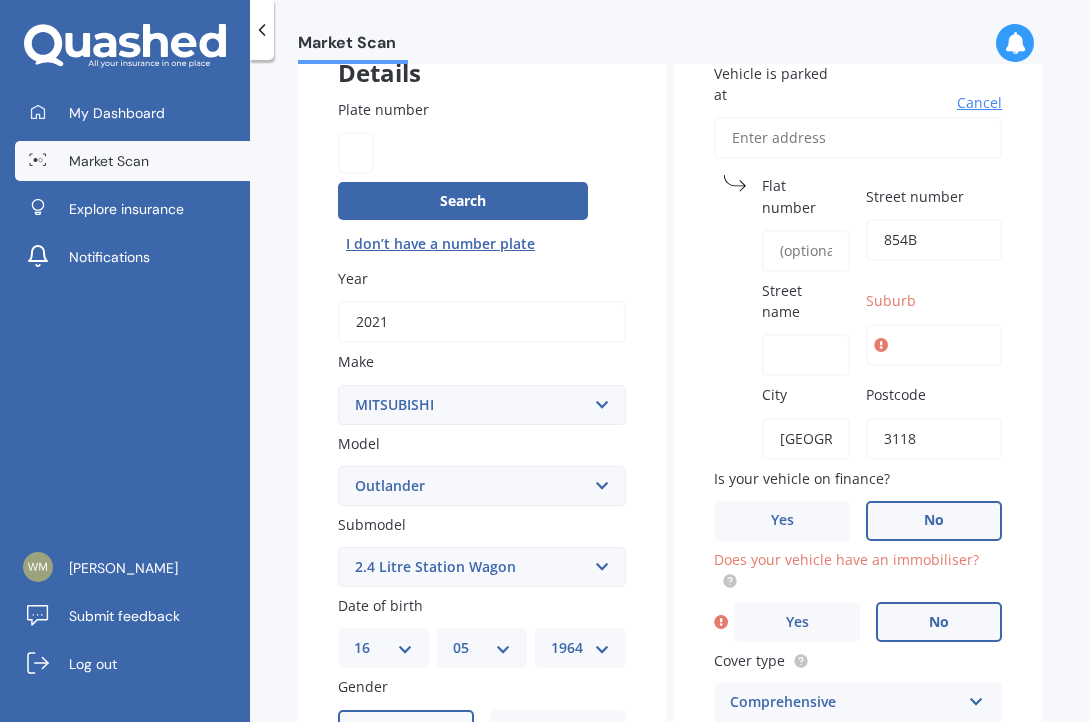 click on "No" at bounding box center (939, 622) 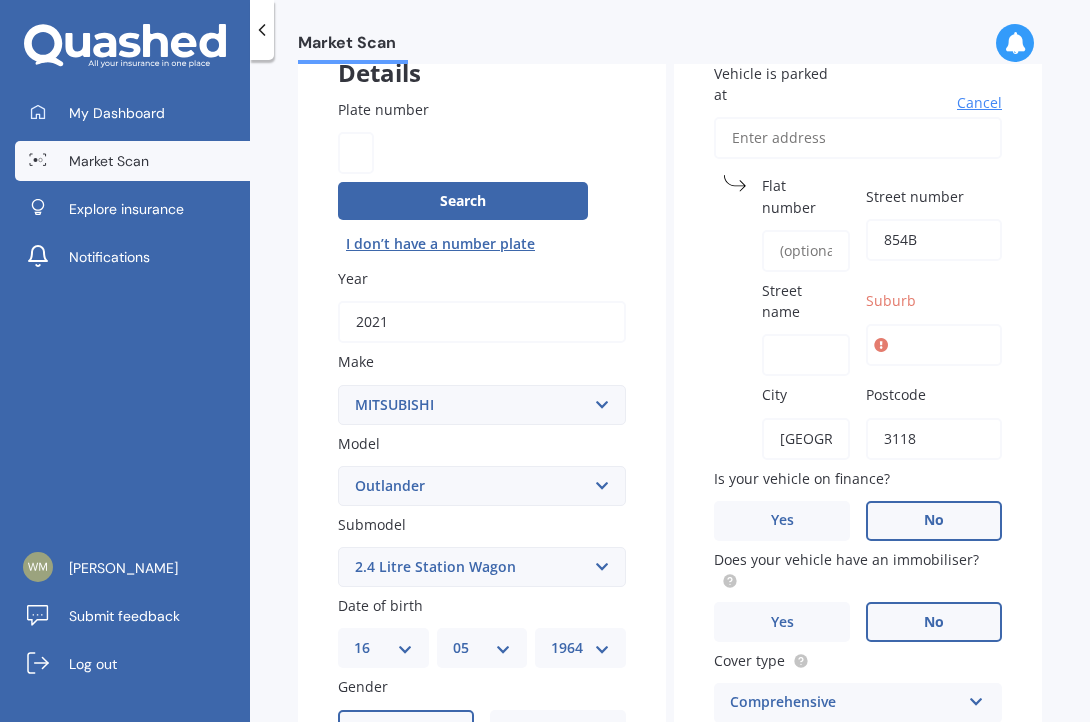 click on "No" at bounding box center (934, 622) 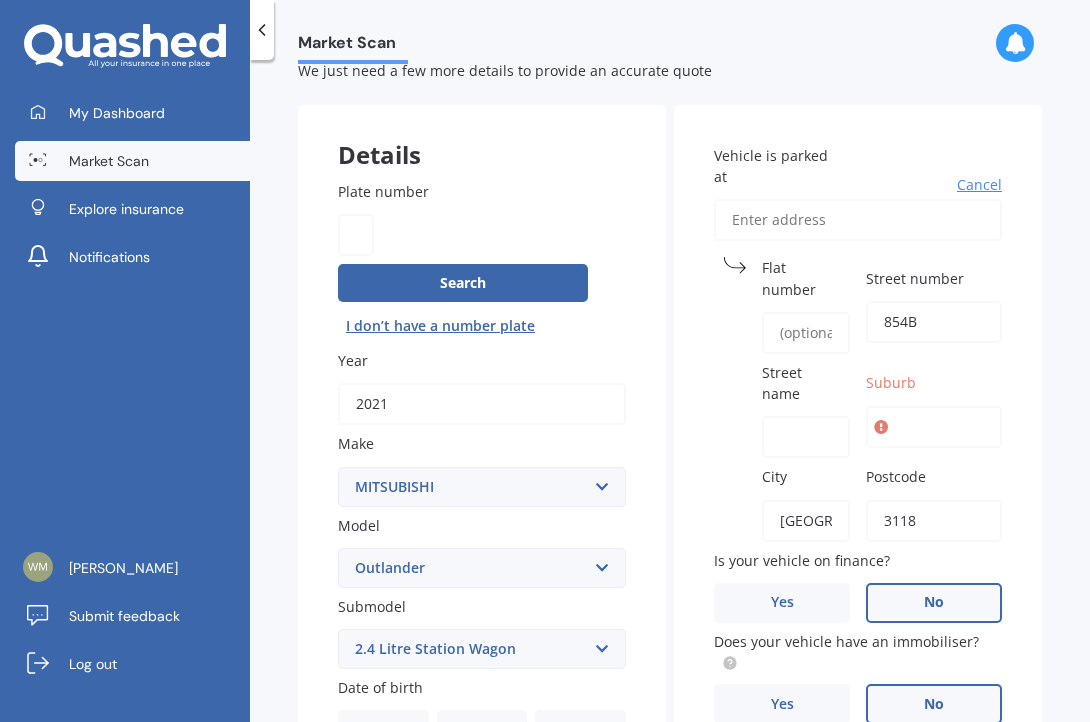 scroll, scrollTop: 54, scrollLeft: 0, axis: vertical 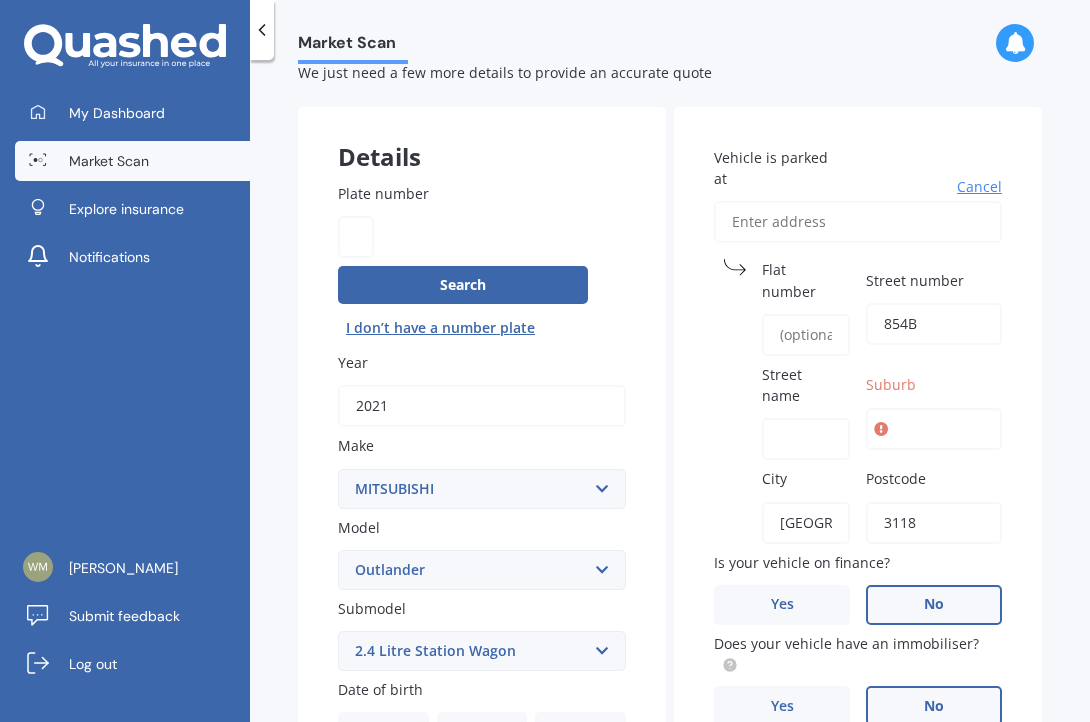 click on "Suburb" at bounding box center [891, 385] 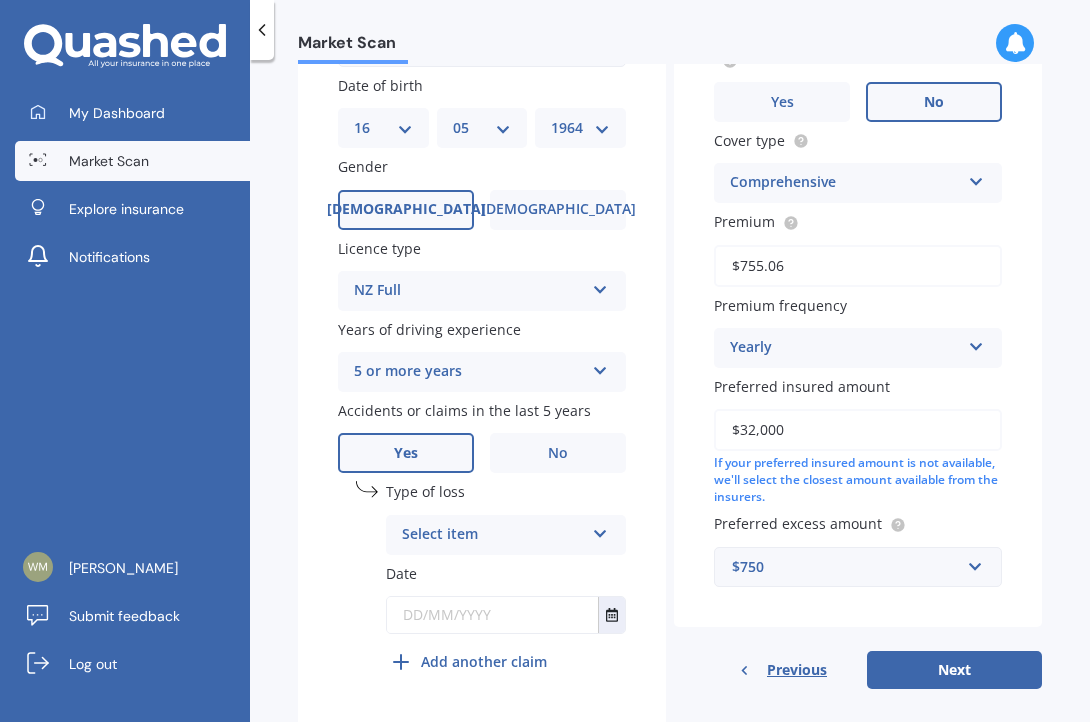 scroll, scrollTop: 724, scrollLeft: 0, axis: vertical 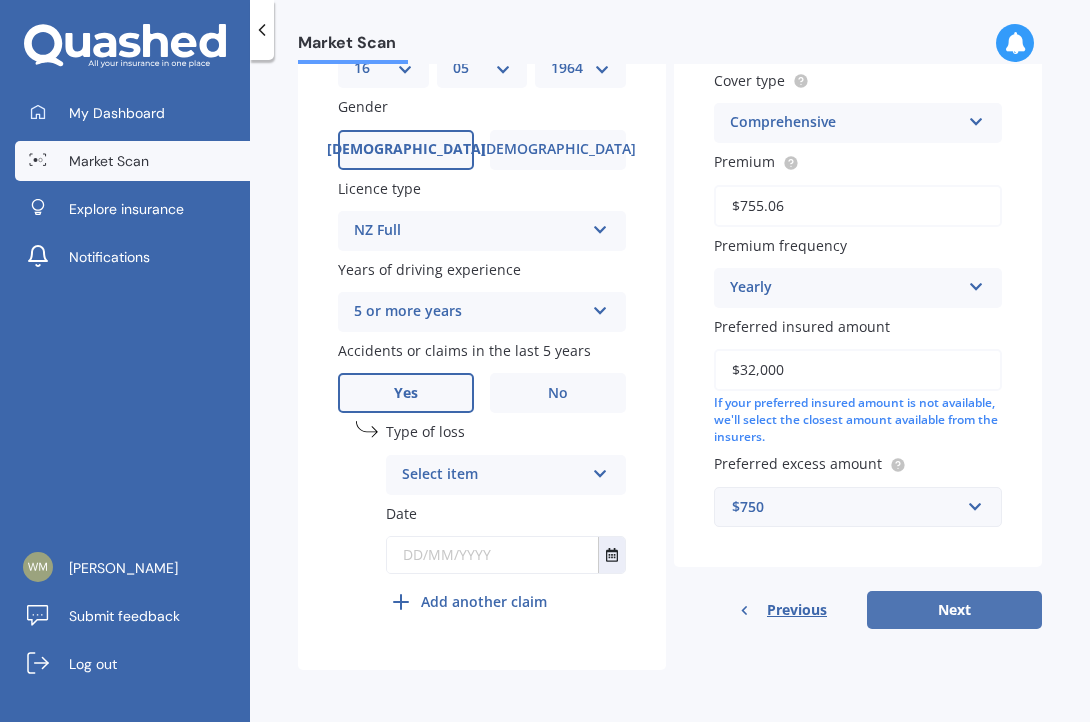 type on "Papamoa" 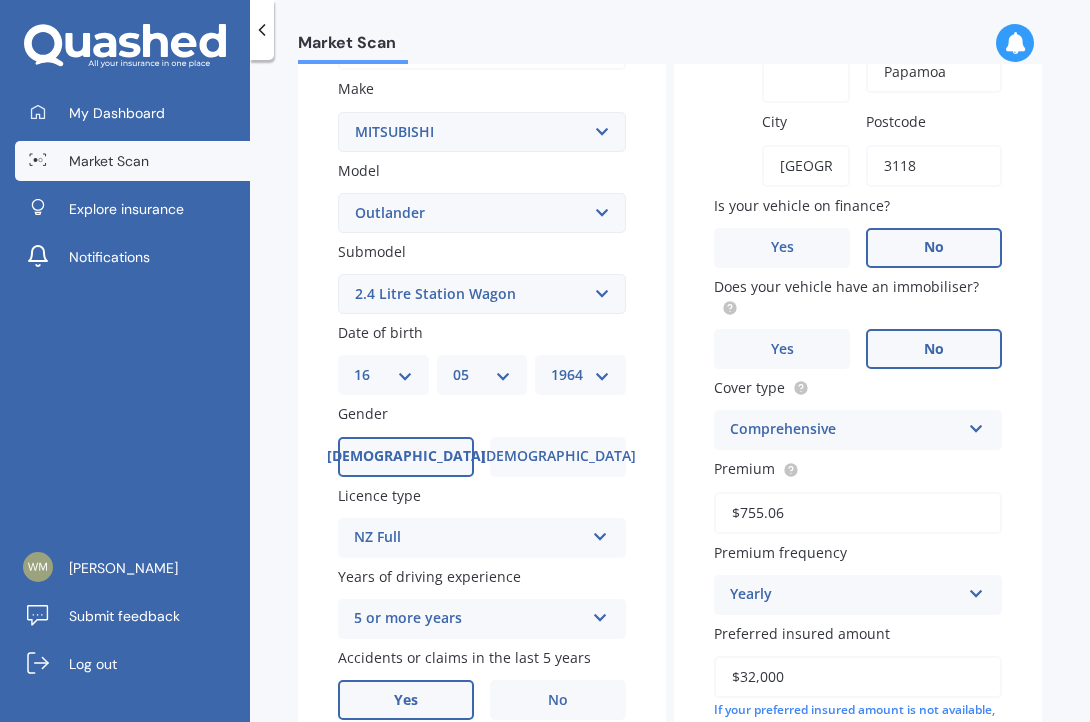 click on "Street name" at bounding box center [806, 82] 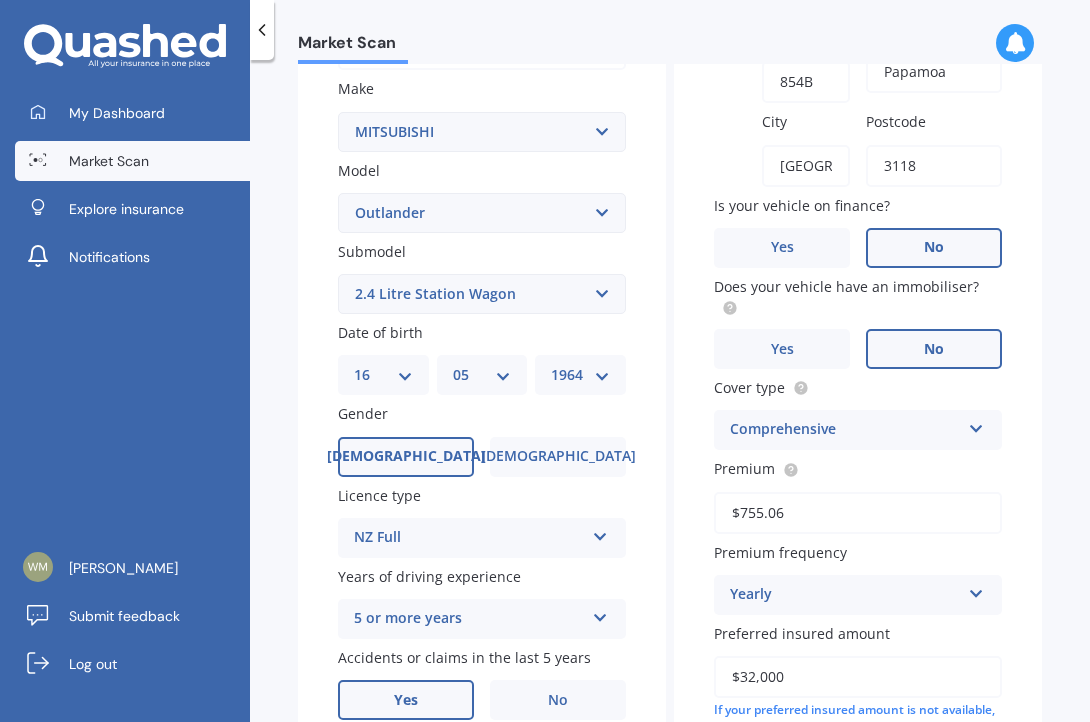 scroll, scrollTop: 724, scrollLeft: 0, axis: vertical 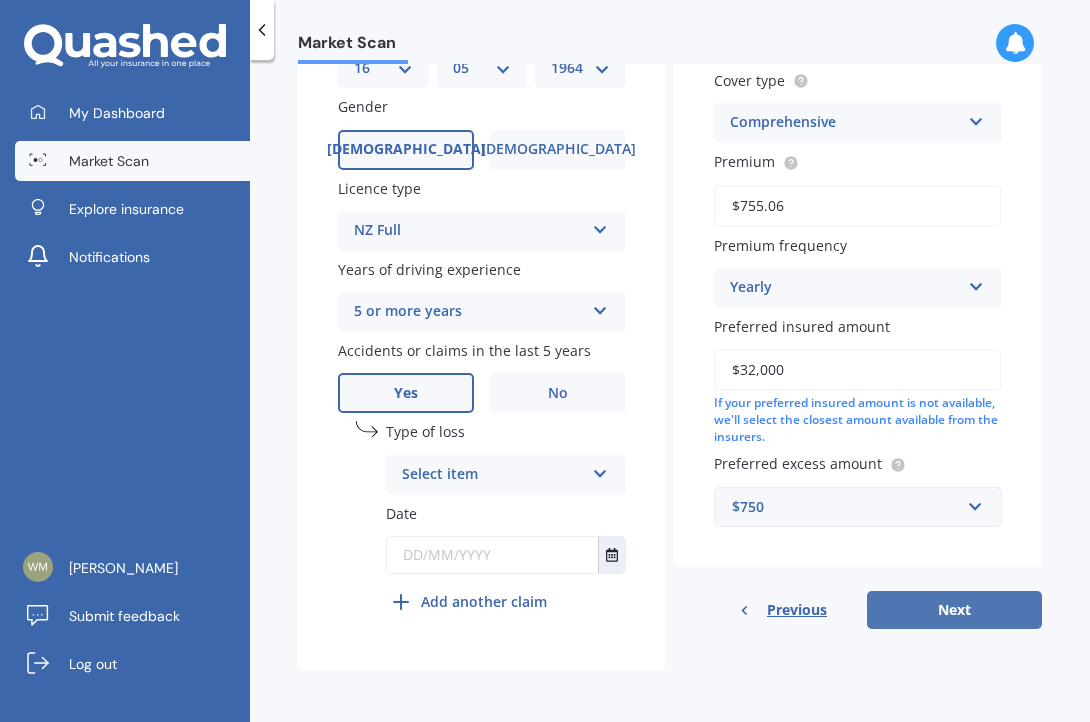 type on "854B" 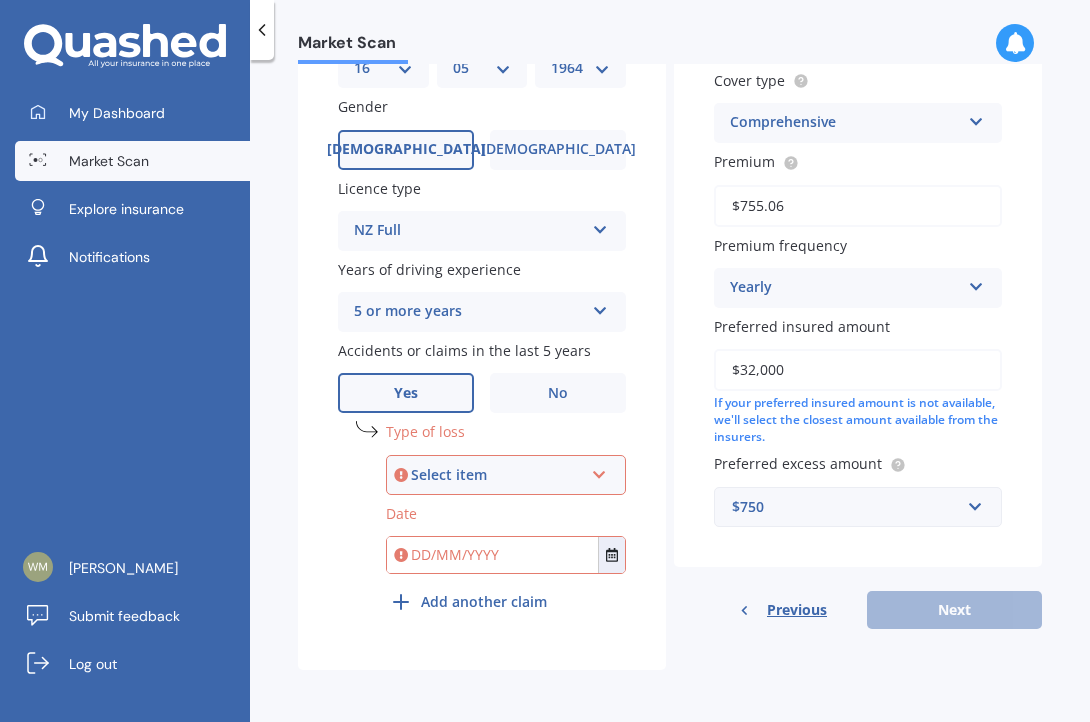 click at bounding box center (599, 471) 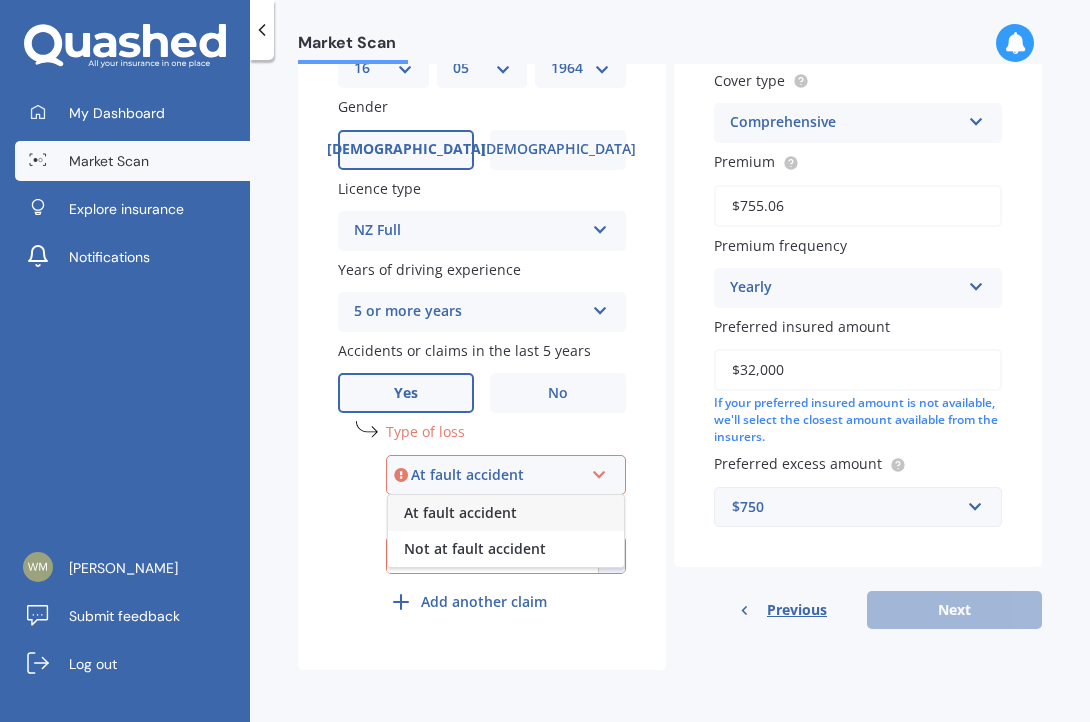 click on "At fault accident" at bounding box center [460, 512] 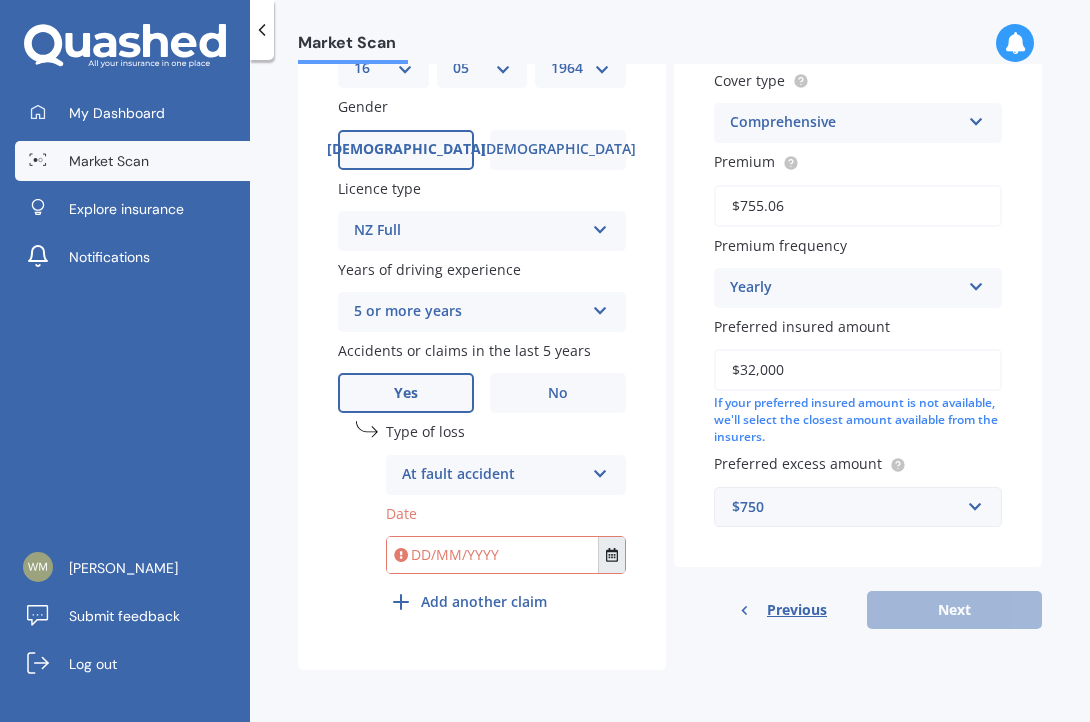 click 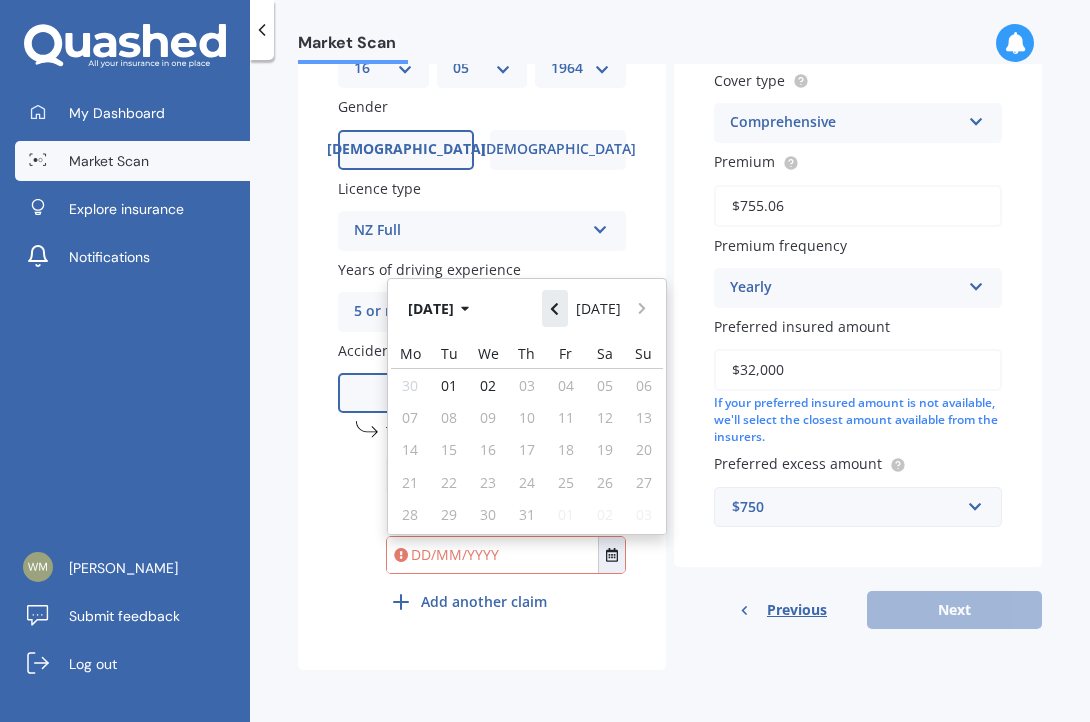 click at bounding box center [555, 308] 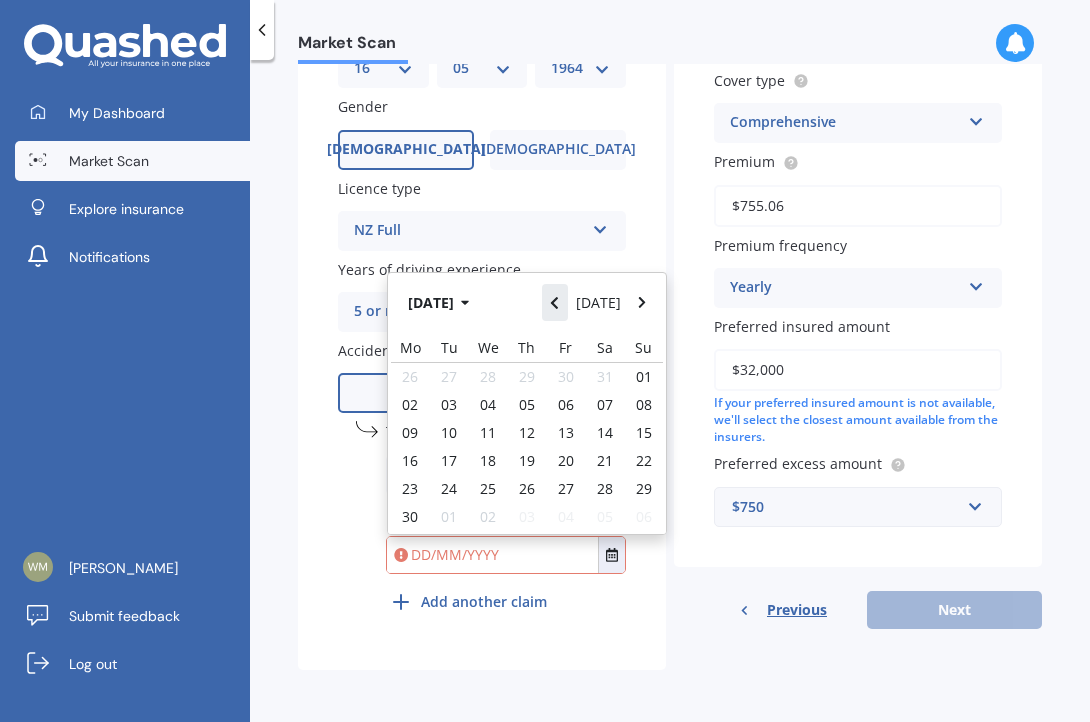 click at bounding box center (555, 302) 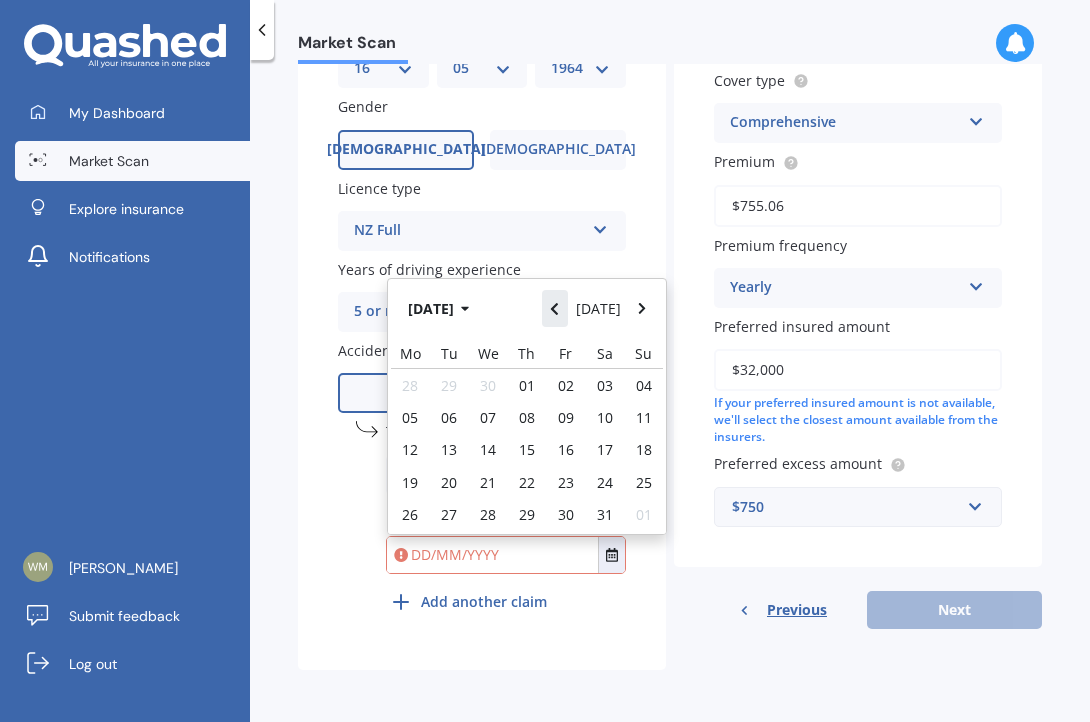 click at bounding box center (555, 308) 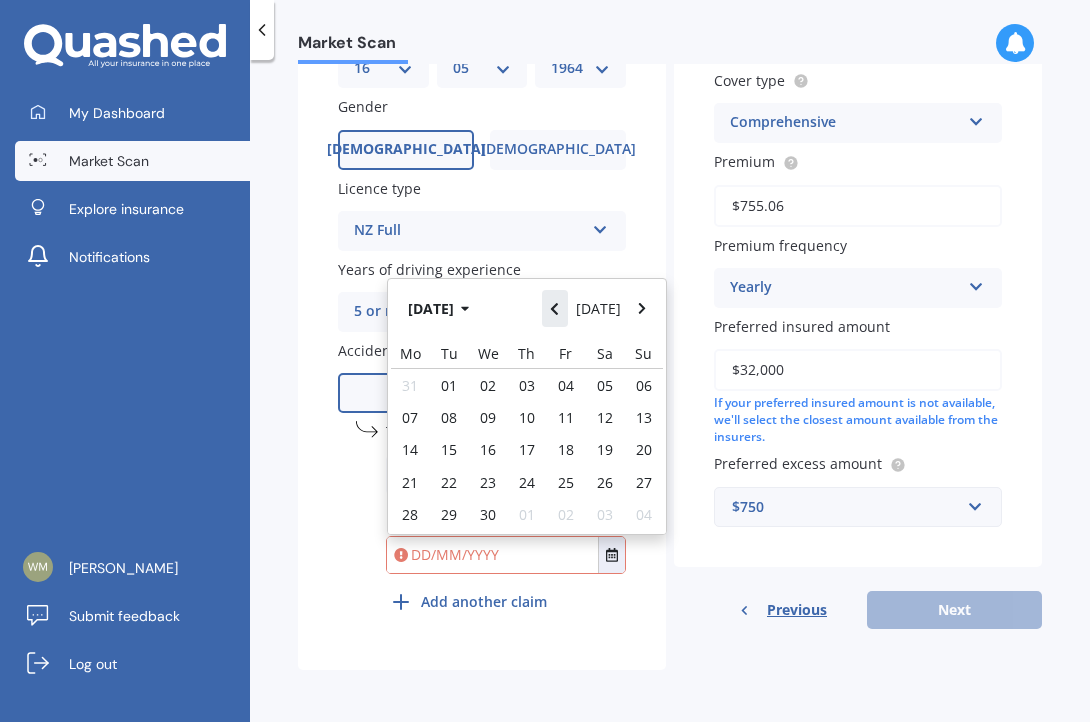 click at bounding box center [555, 308] 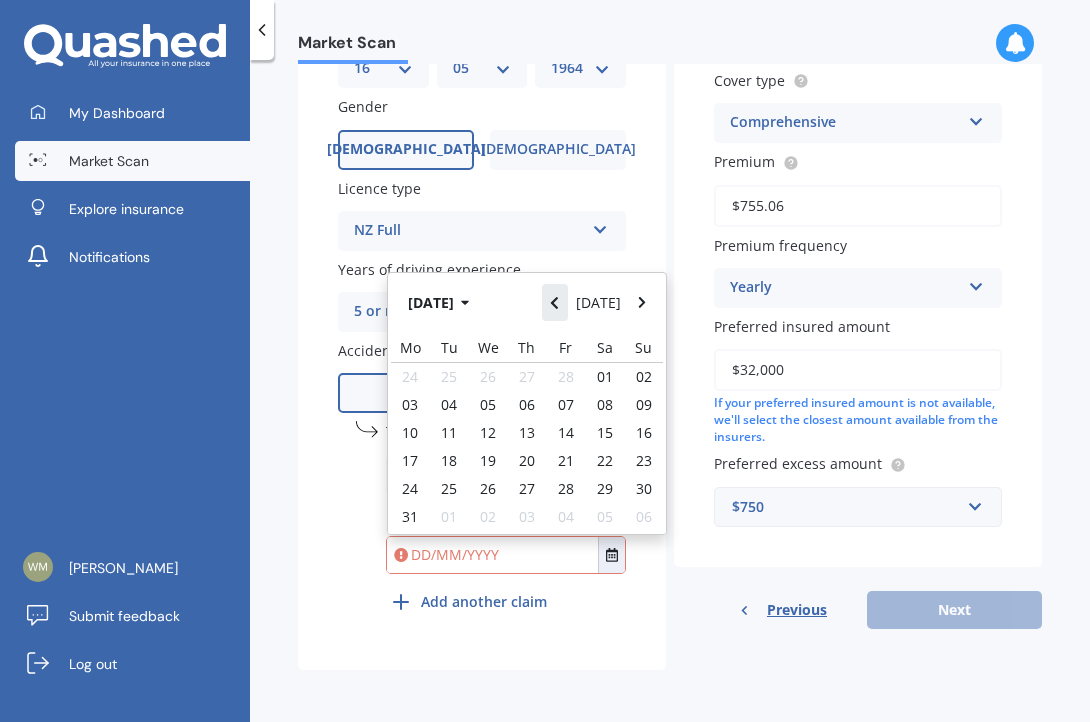 click at bounding box center (555, 302) 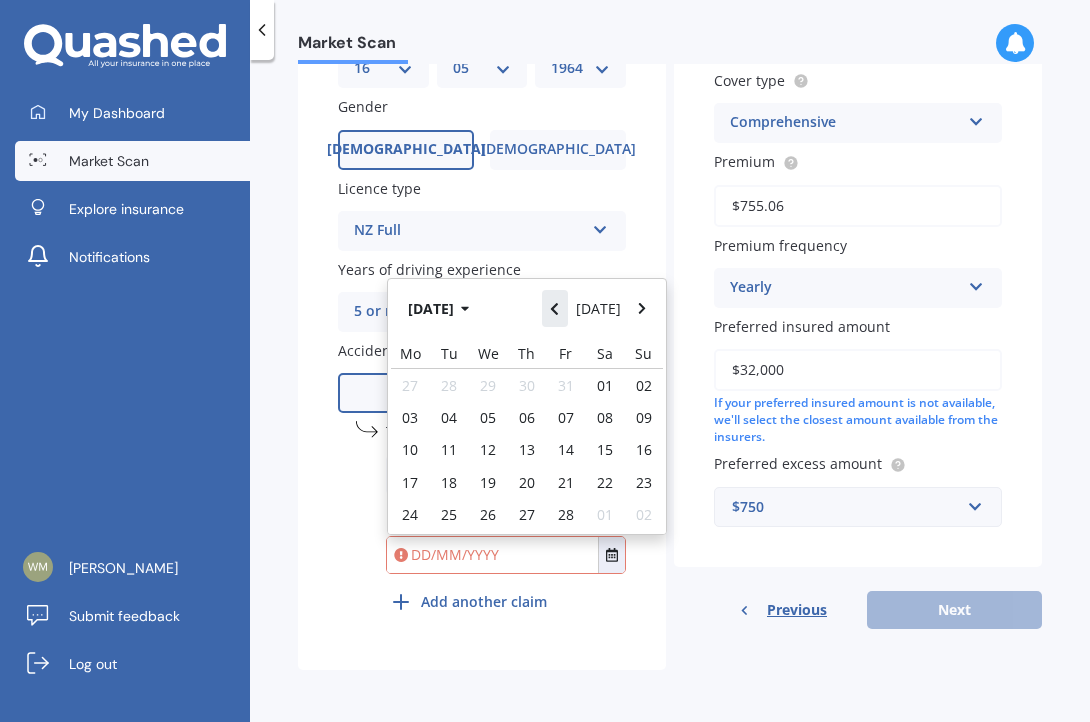 click at bounding box center (555, 308) 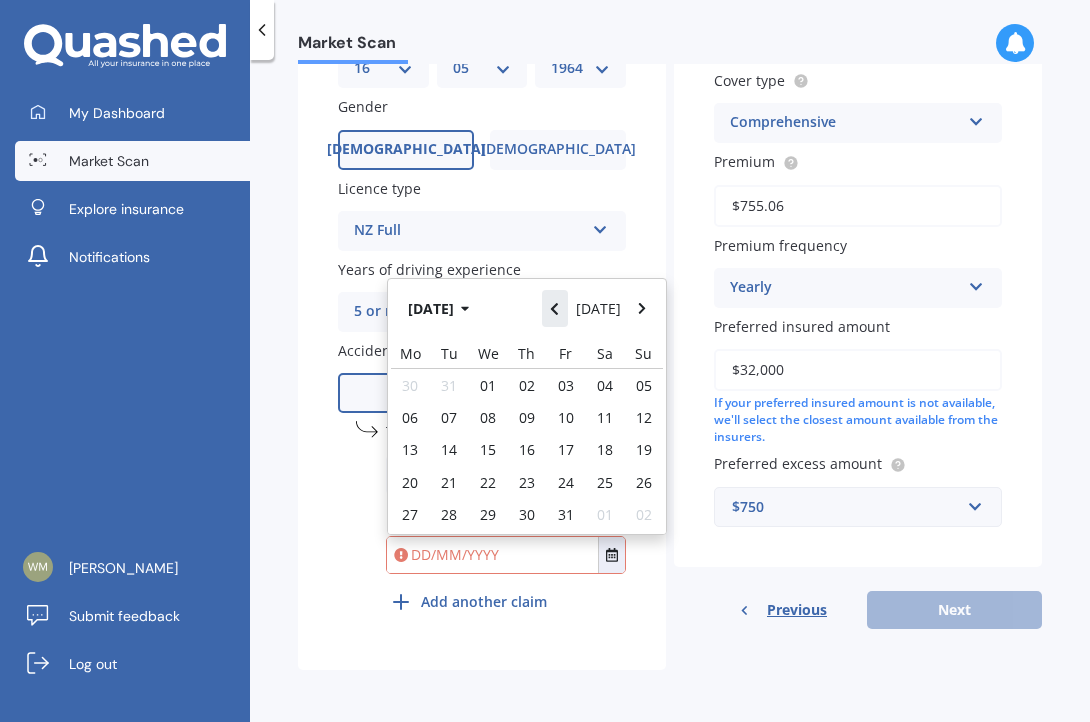 click at bounding box center (555, 308) 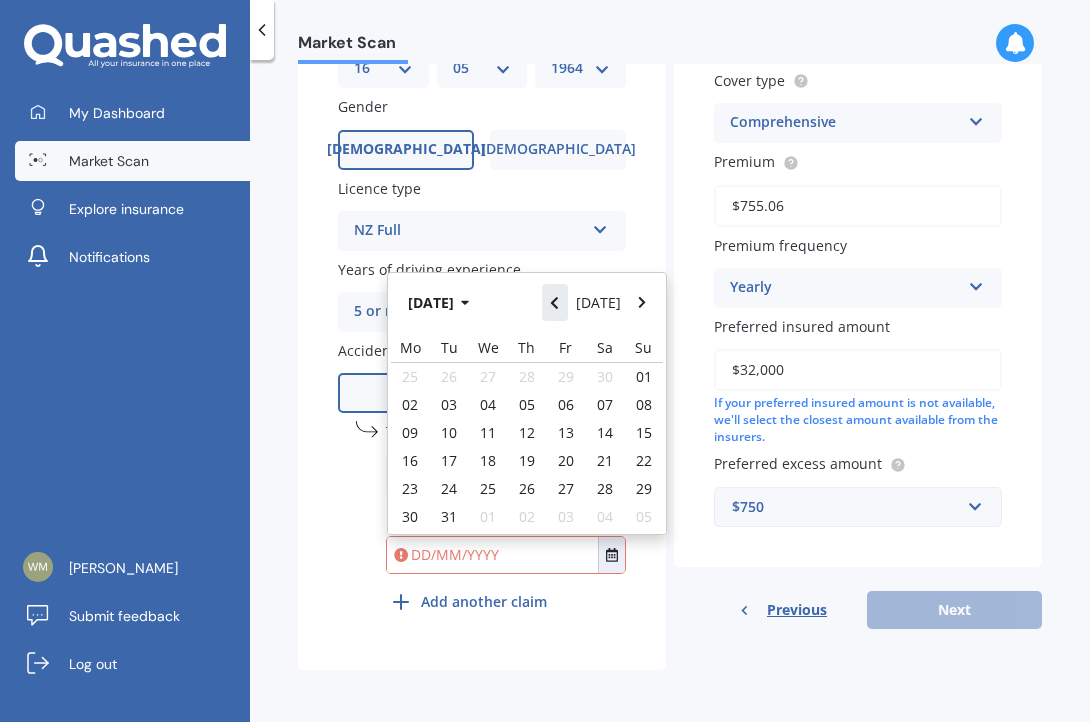 click 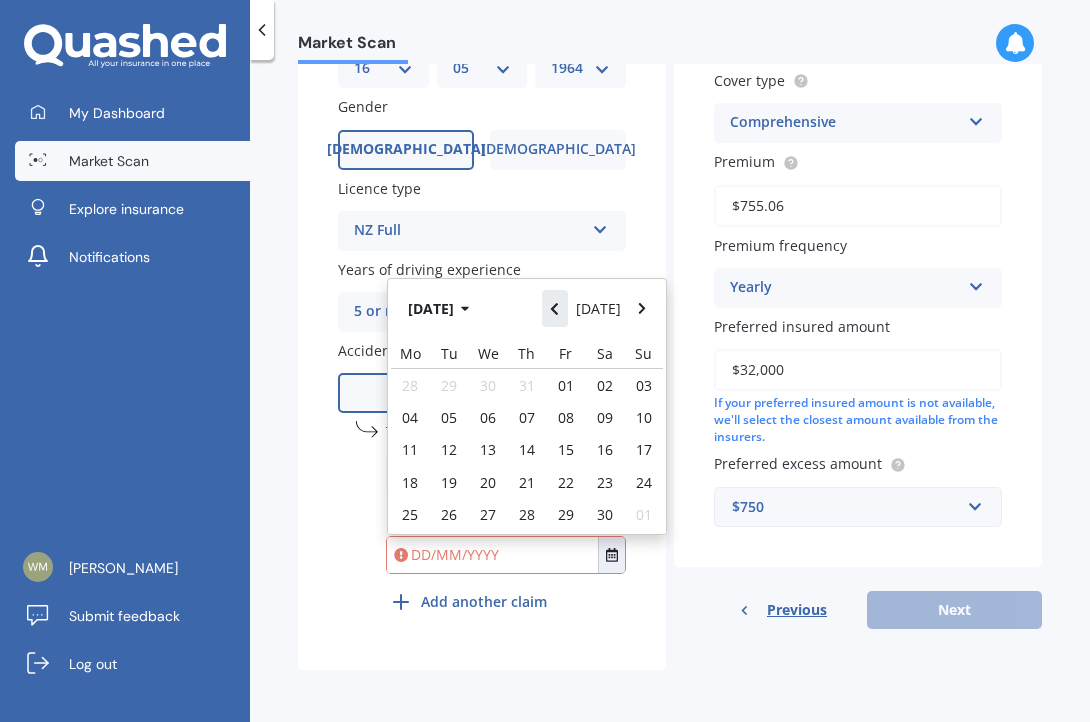 click 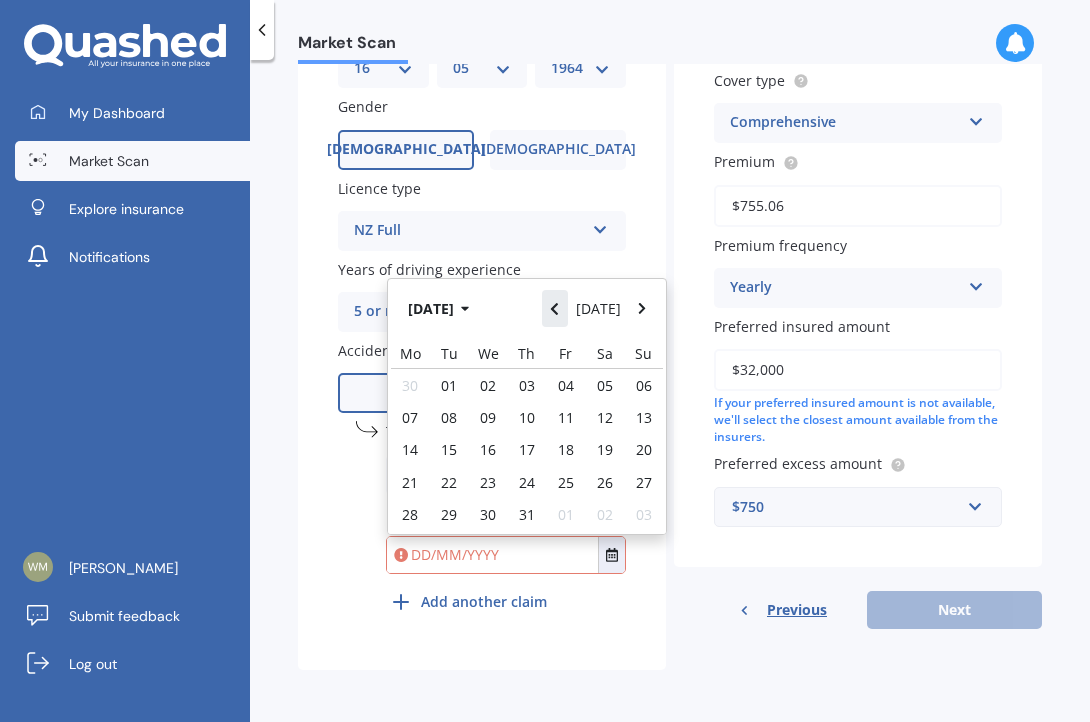 click 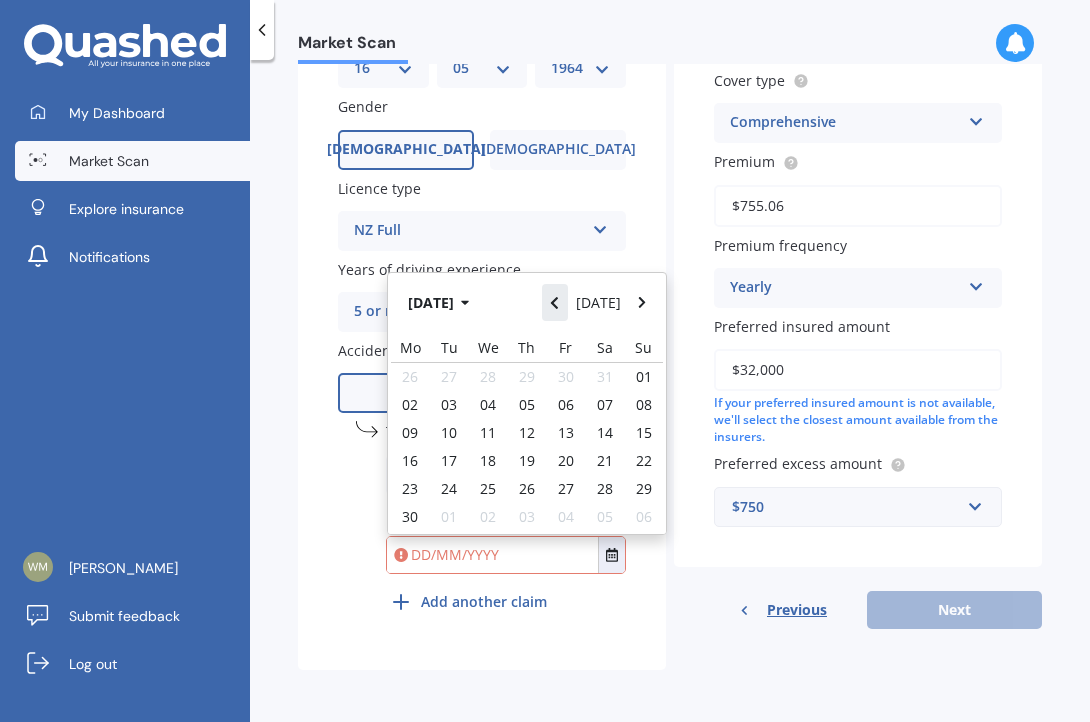 click 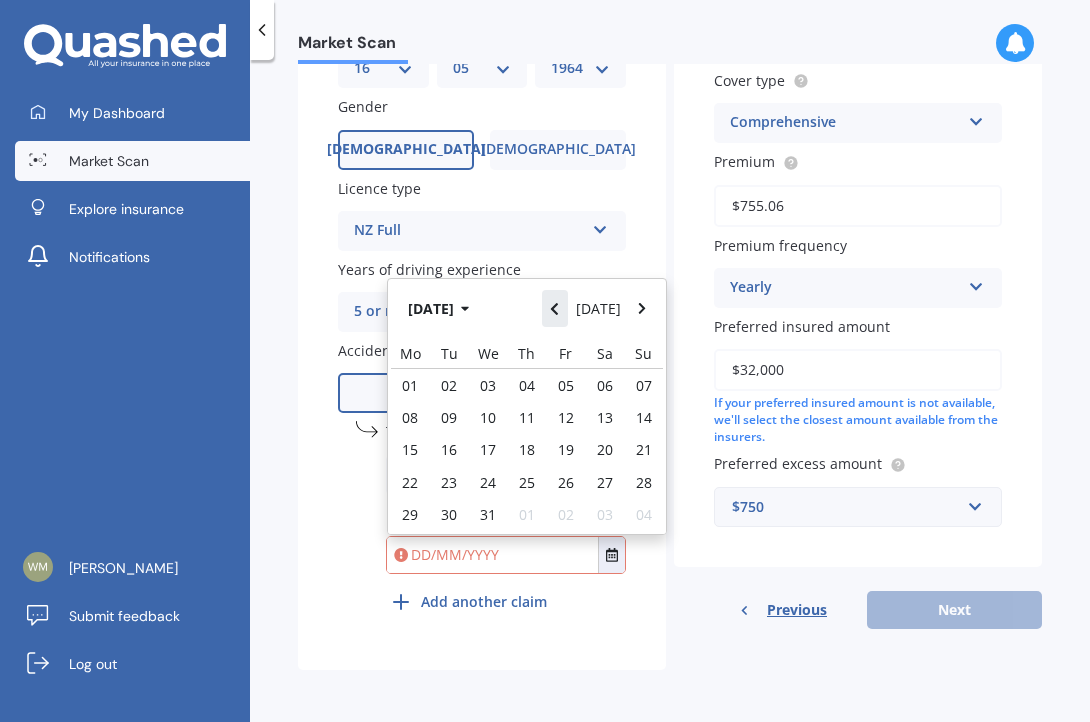 click 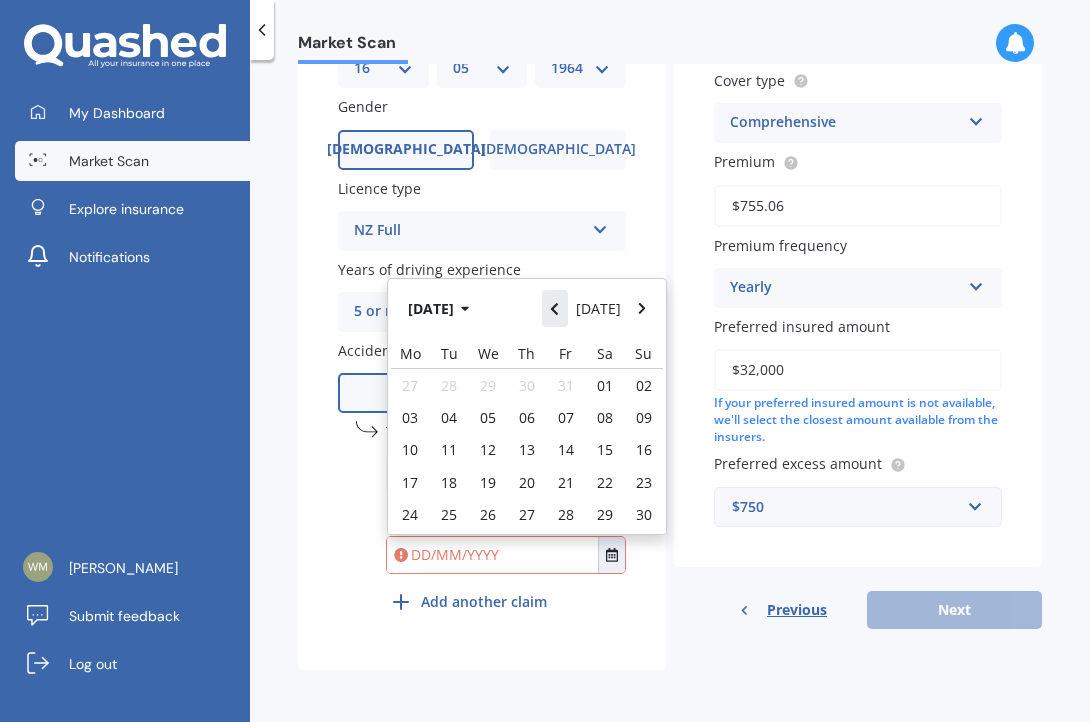 click 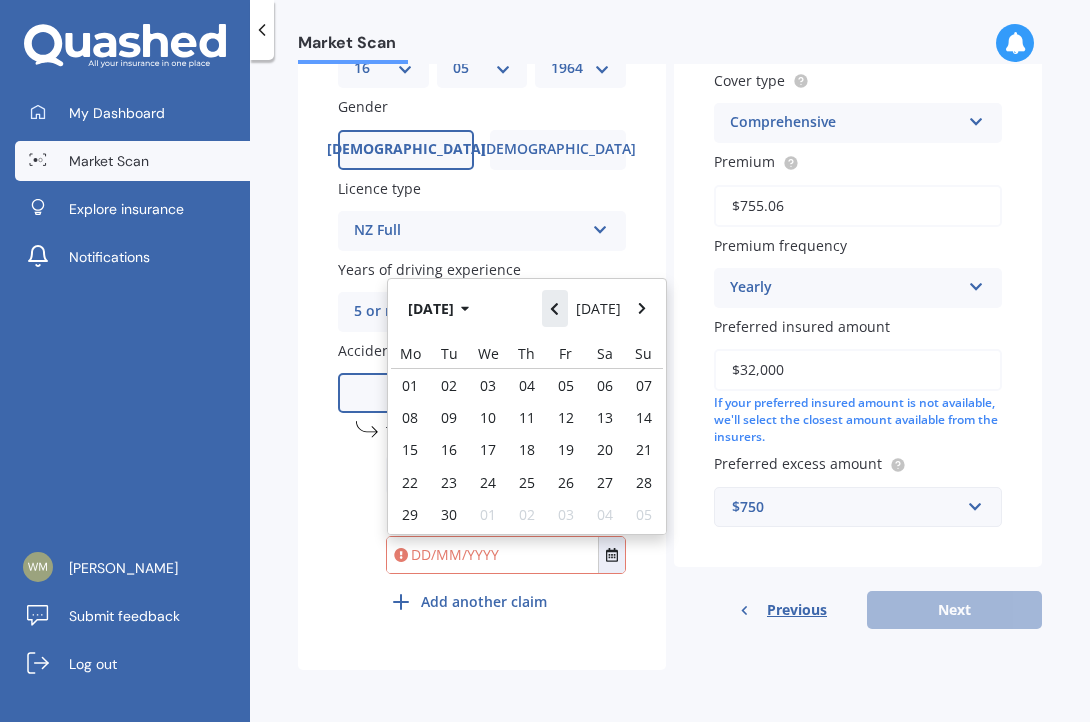 click 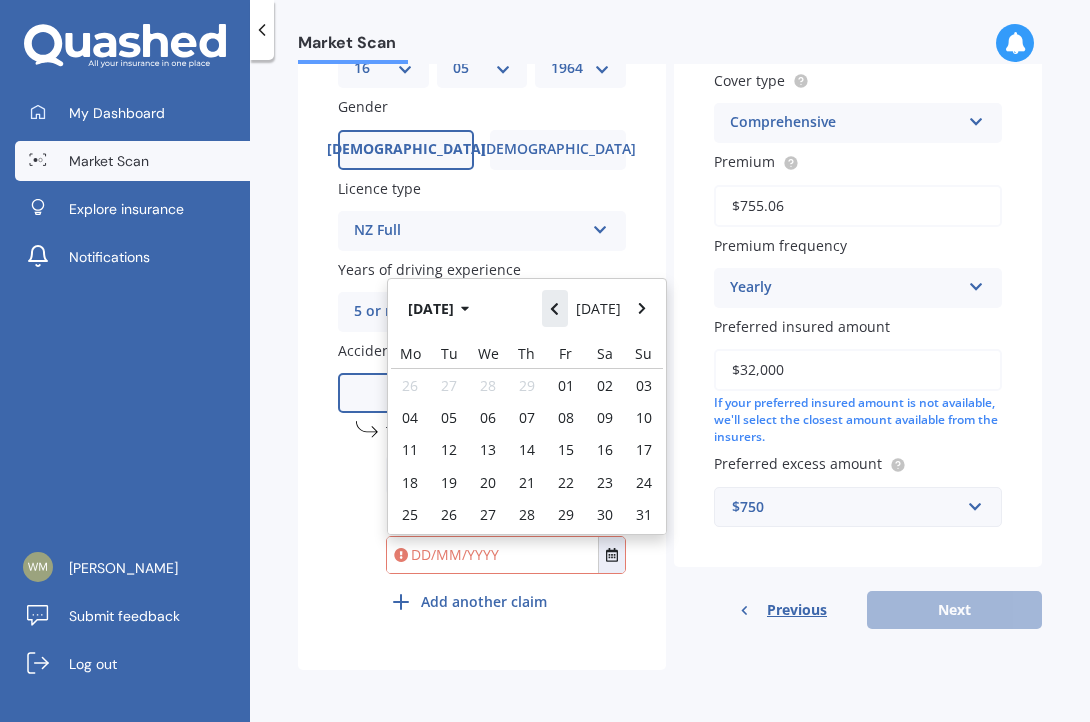 click 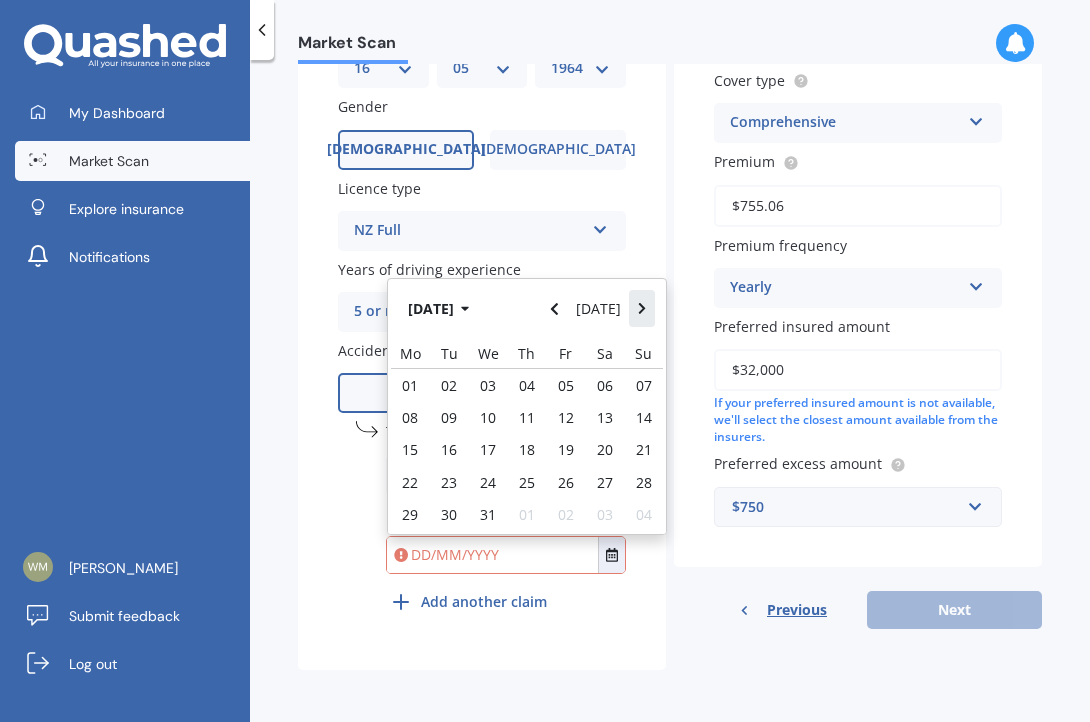 click 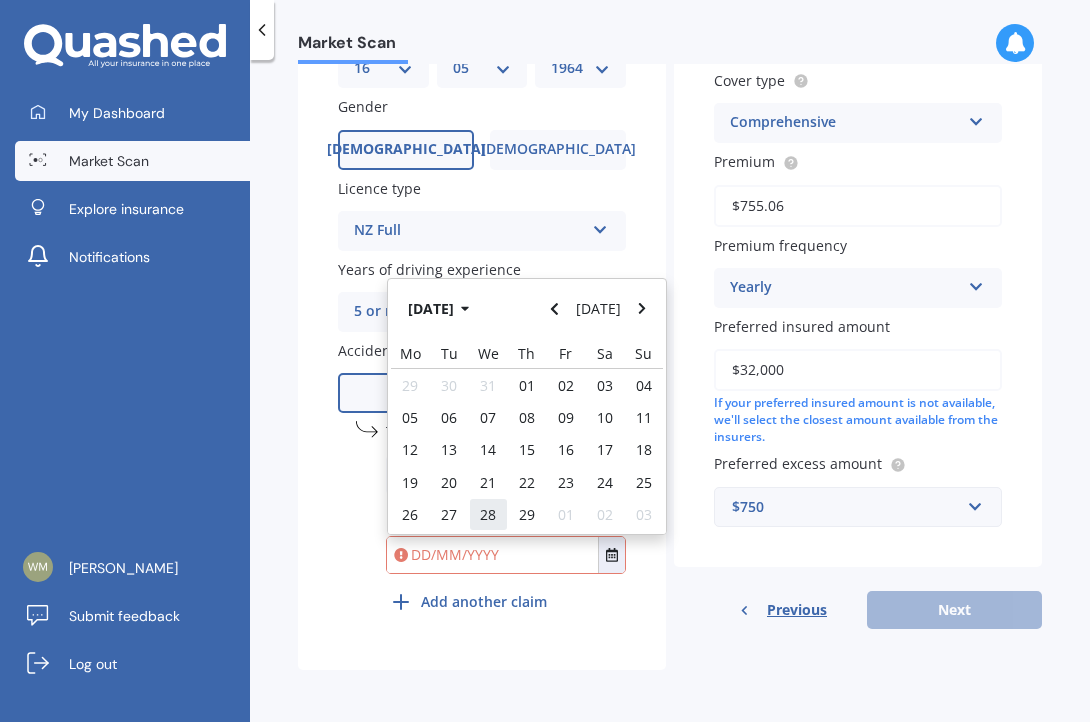 click on "28" at bounding box center (488, 514) 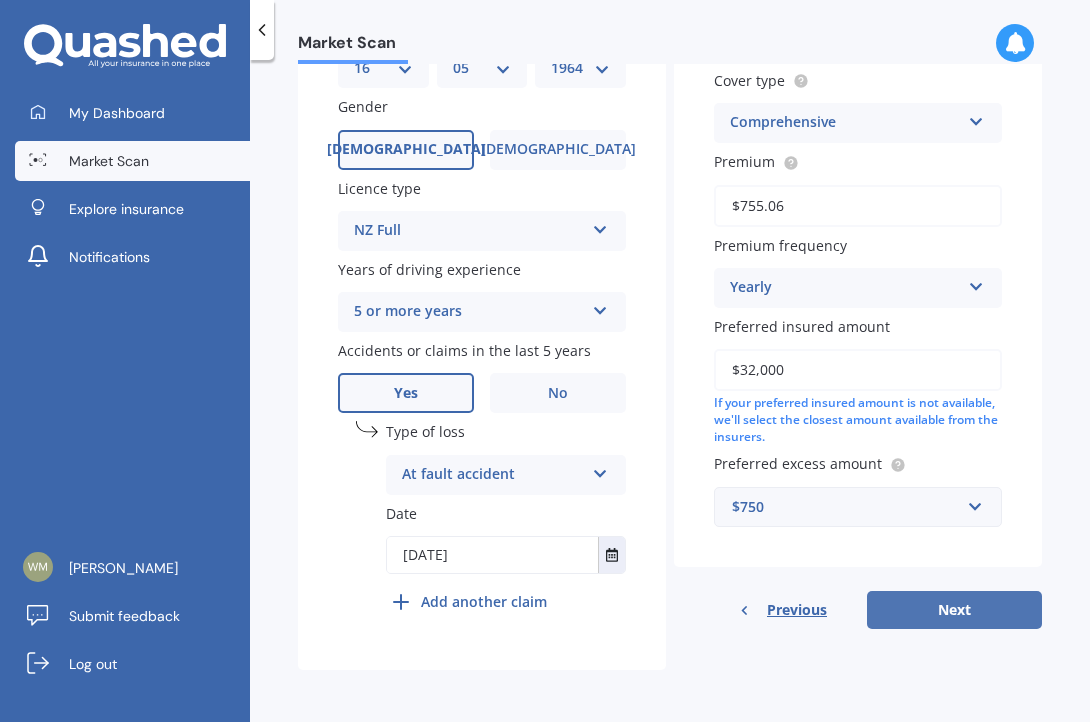 click on "Next" at bounding box center [954, 610] 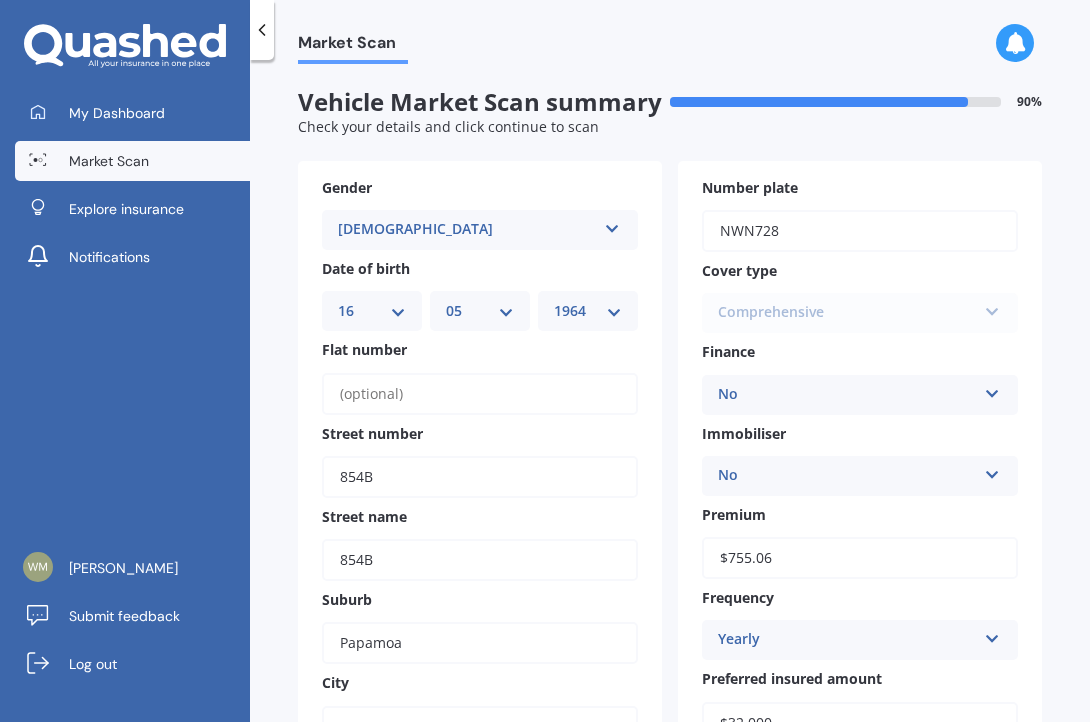 scroll, scrollTop: 765, scrollLeft: 0, axis: vertical 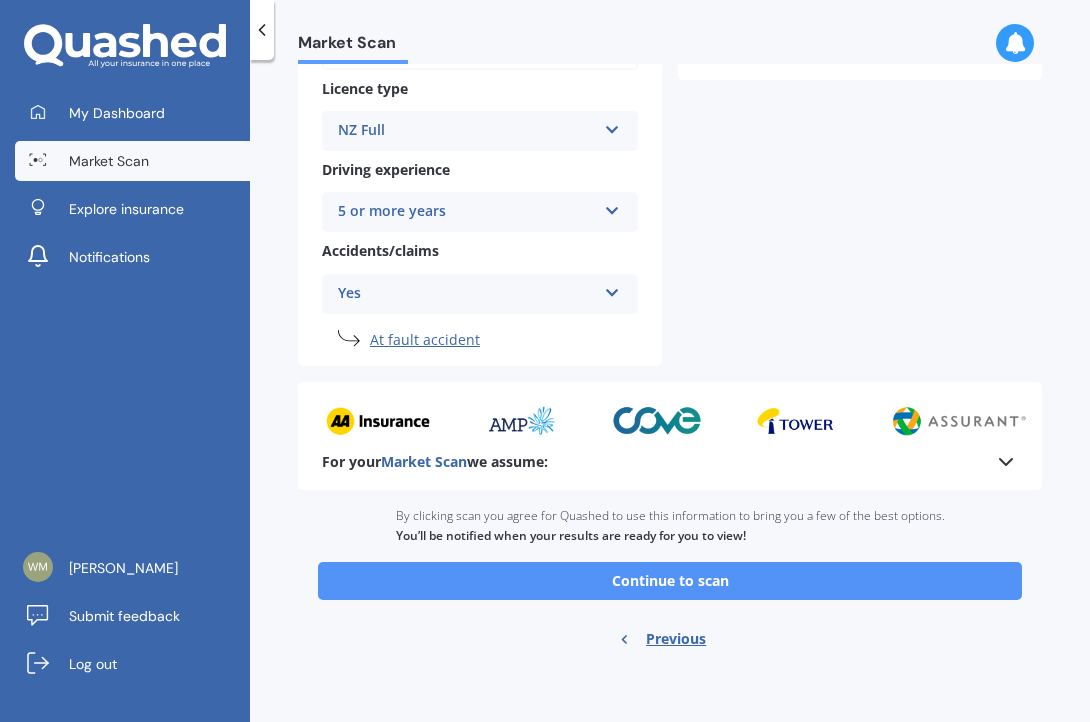 click on "Continue to scan" at bounding box center [670, 581] 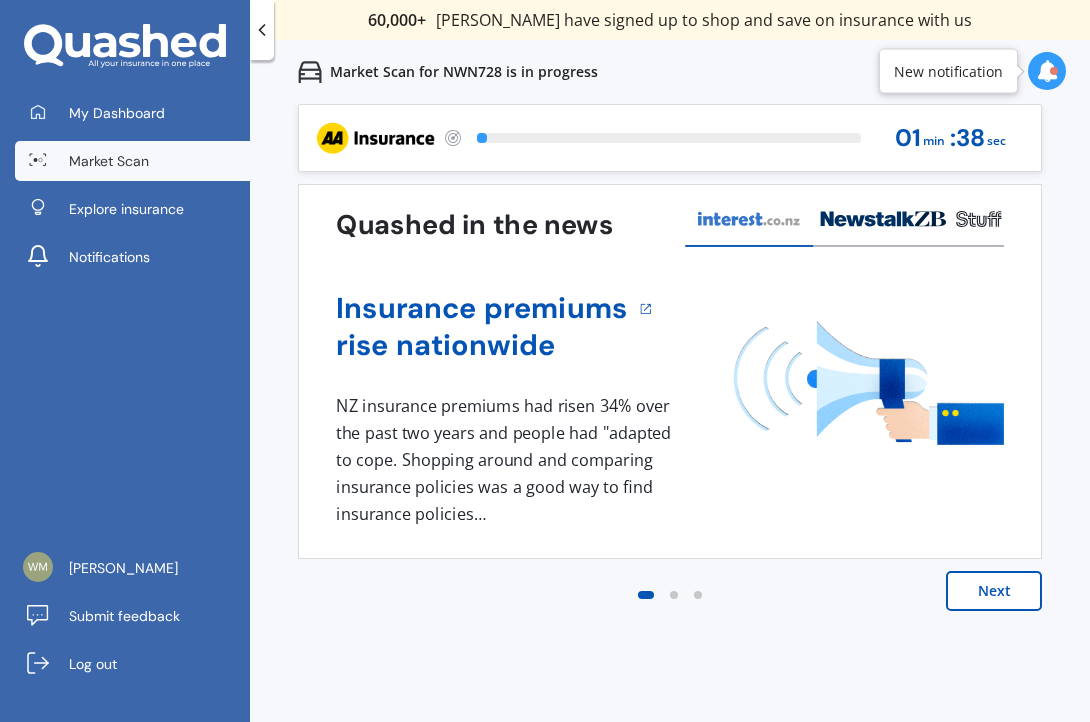 scroll, scrollTop: 0, scrollLeft: 0, axis: both 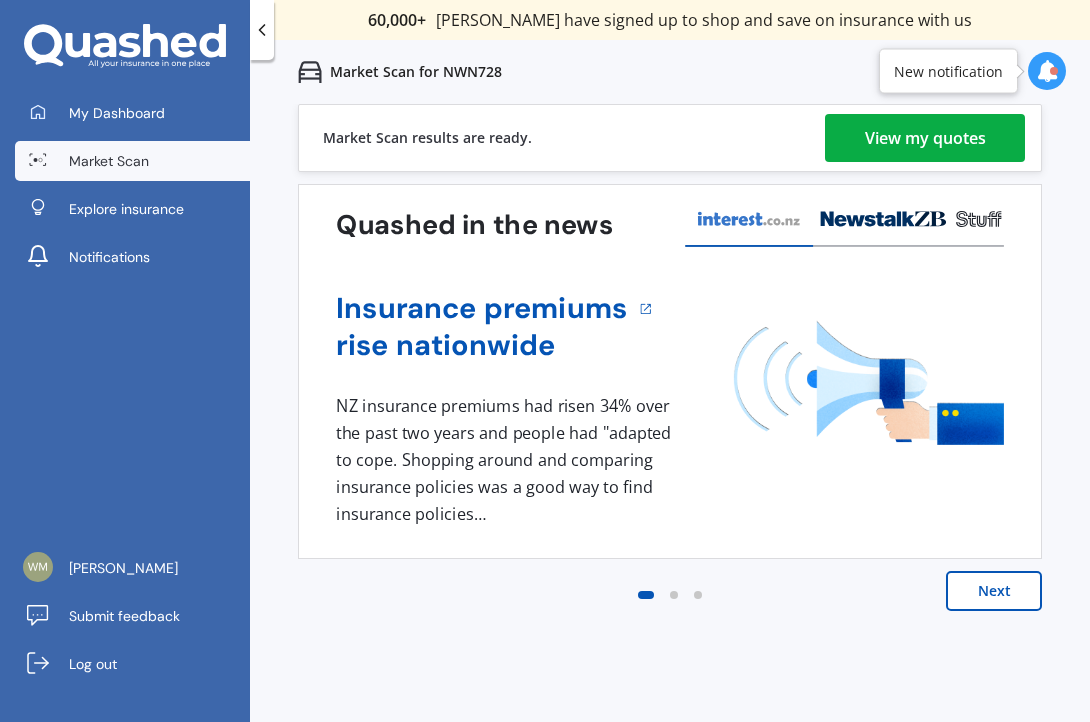 click on "Next" at bounding box center [994, 591] 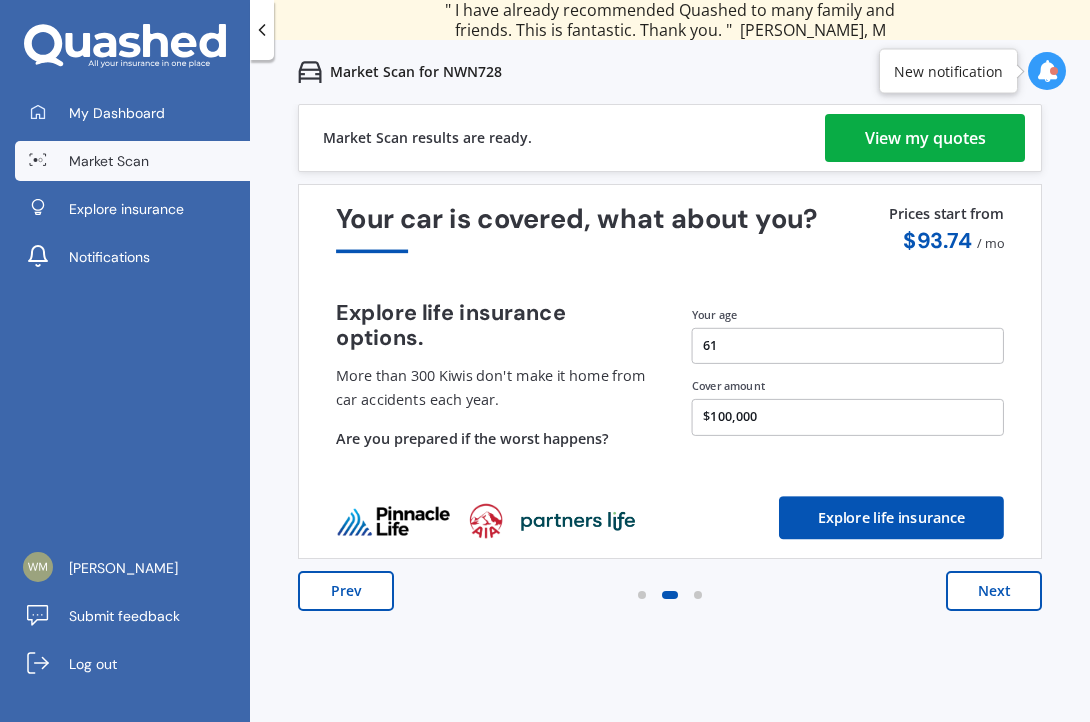 click on "View my quotes" at bounding box center (925, 138) 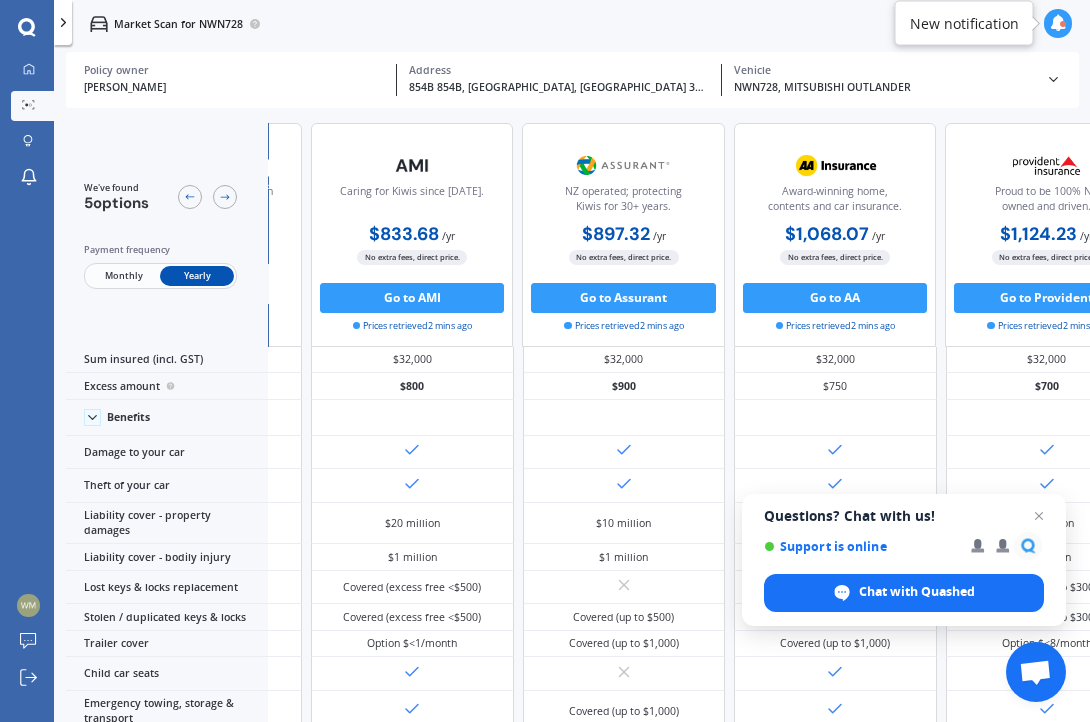 scroll, scrollTop: 0, scrollLeft: 0, axis: both 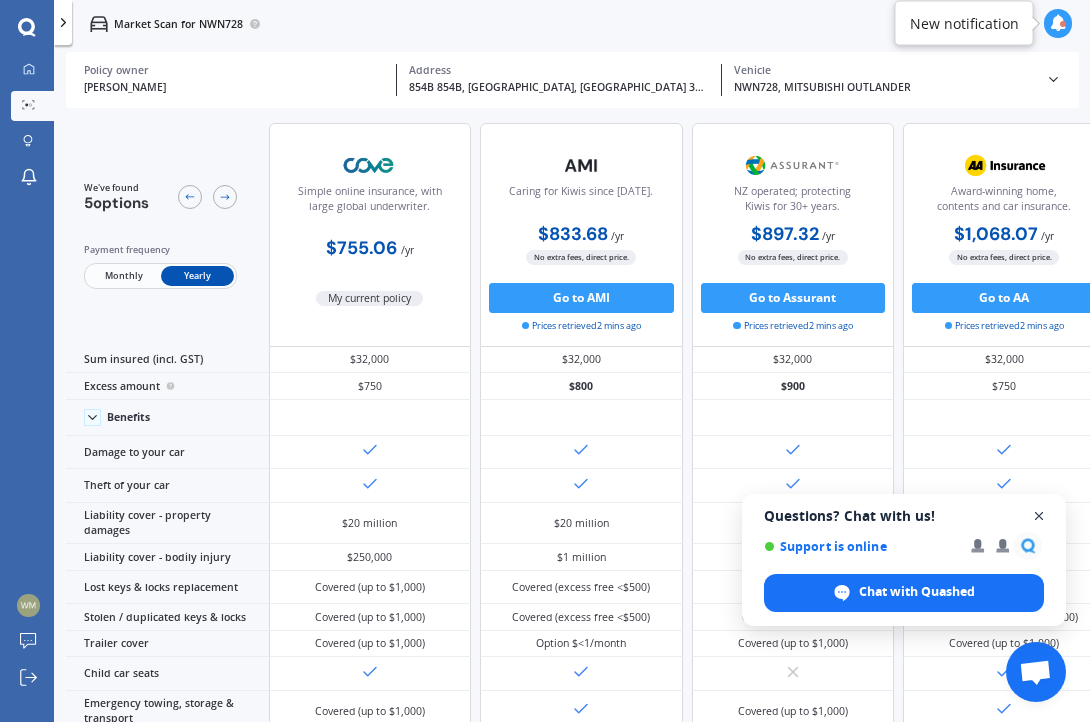 click at bounding box center [1039, 516] 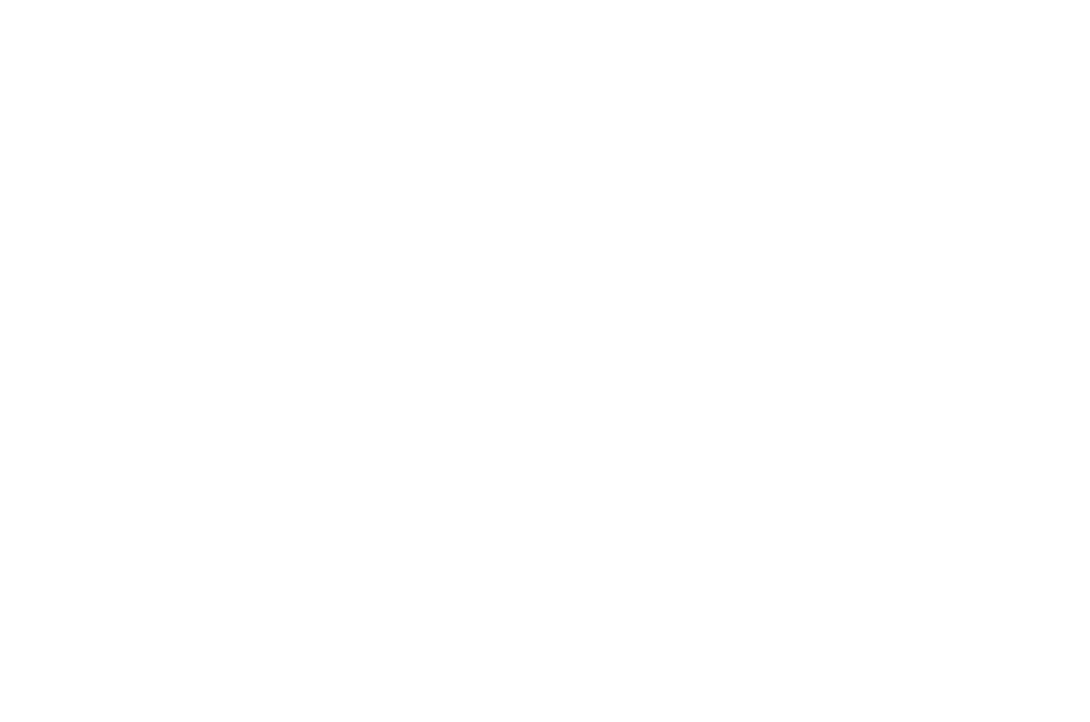 scroll, scrollTop: 0, scrollLeft: 0, axis: both 